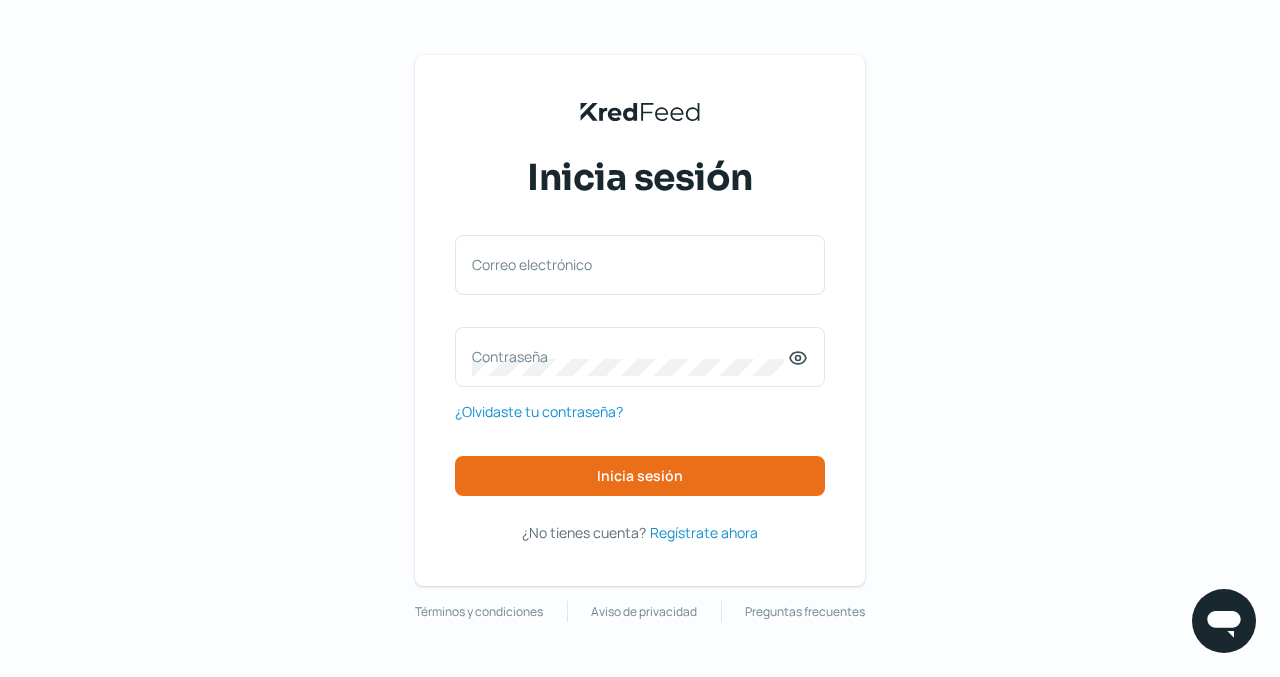 scroll, scrollTop: 0, scrollLeft: 0, axis: both 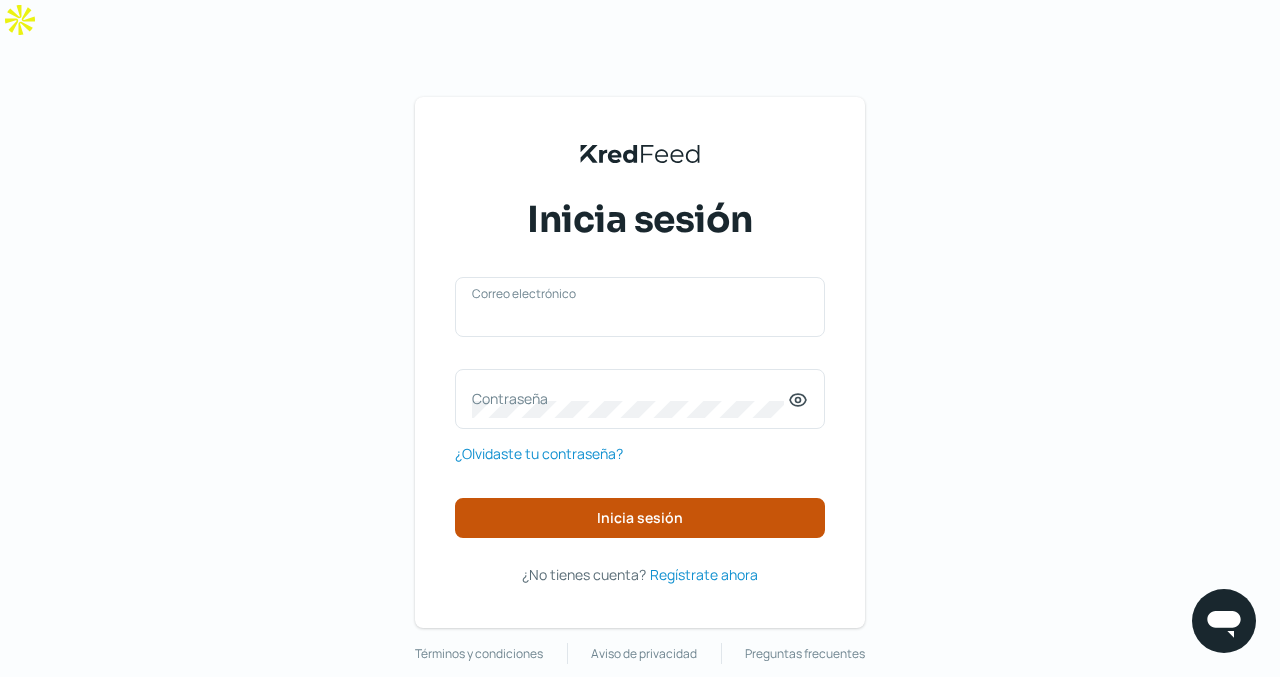 type on "[USERNAME]@[DOMAIN]" 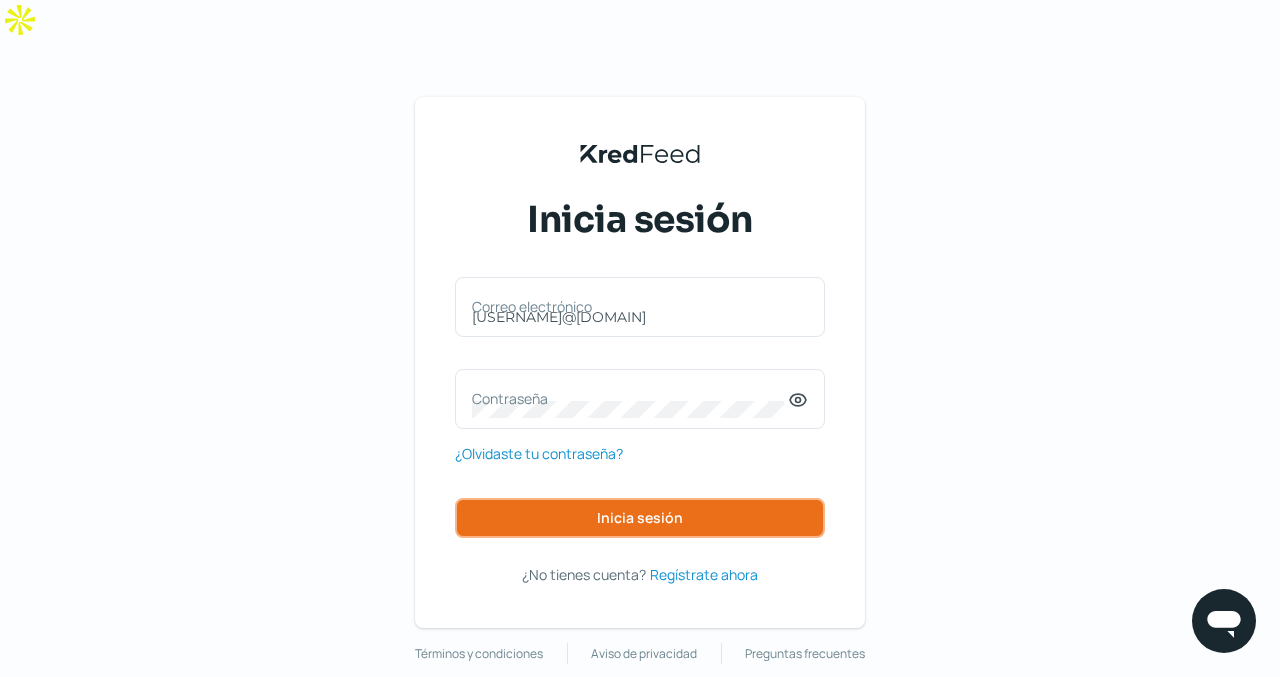 click on "Inicia sesión" at bounding box center [640, 518] 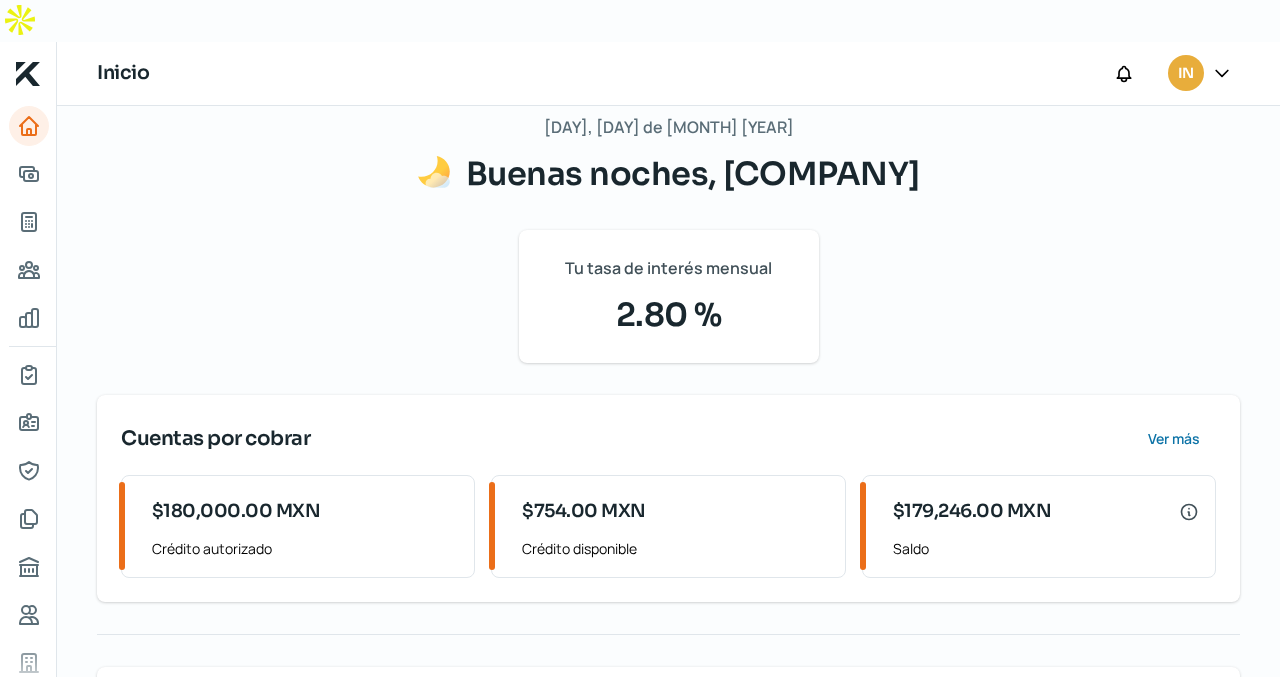 scroll, scrollTop: 24, scrollLeft: 0, axis: vertical 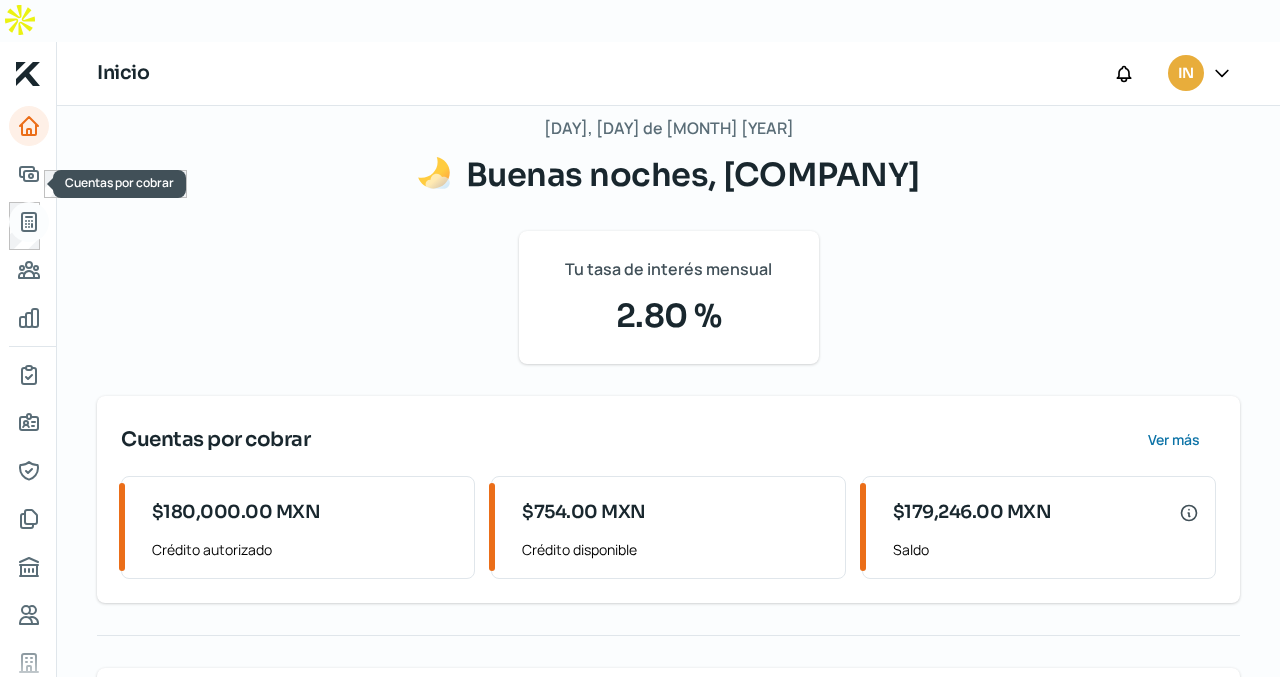 click 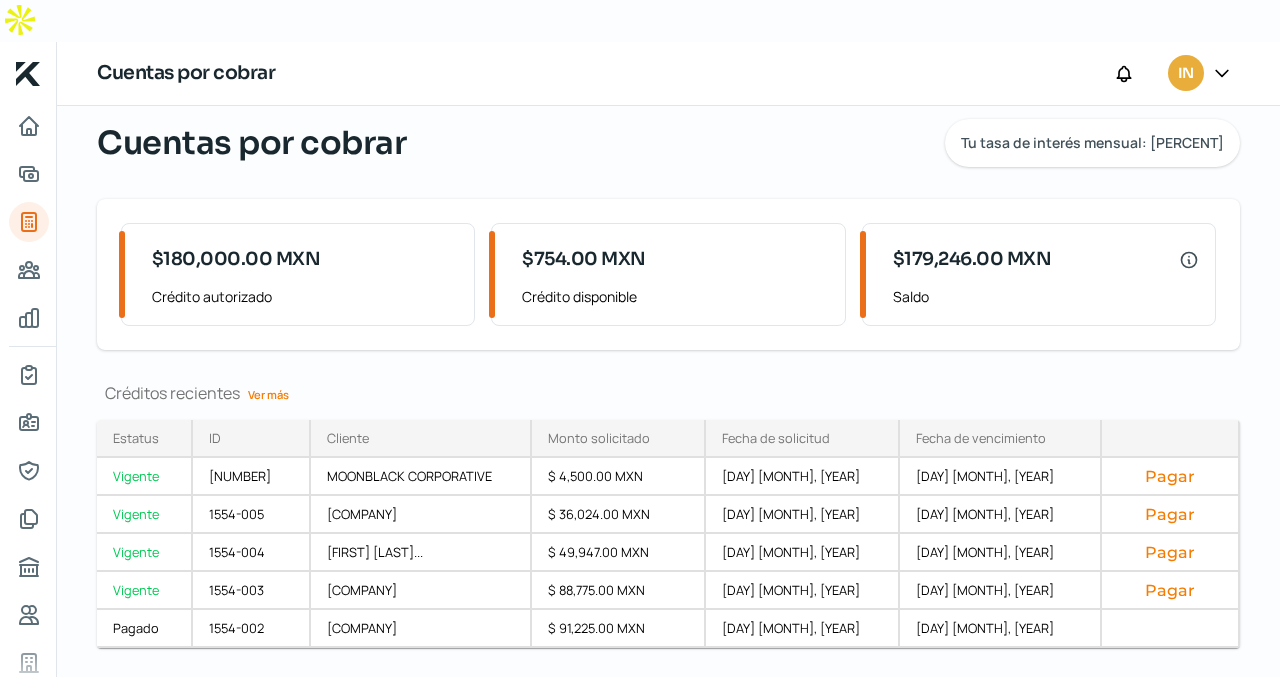 scroll, scrollTop: 65, scrollLeft: 0, axis: vertical 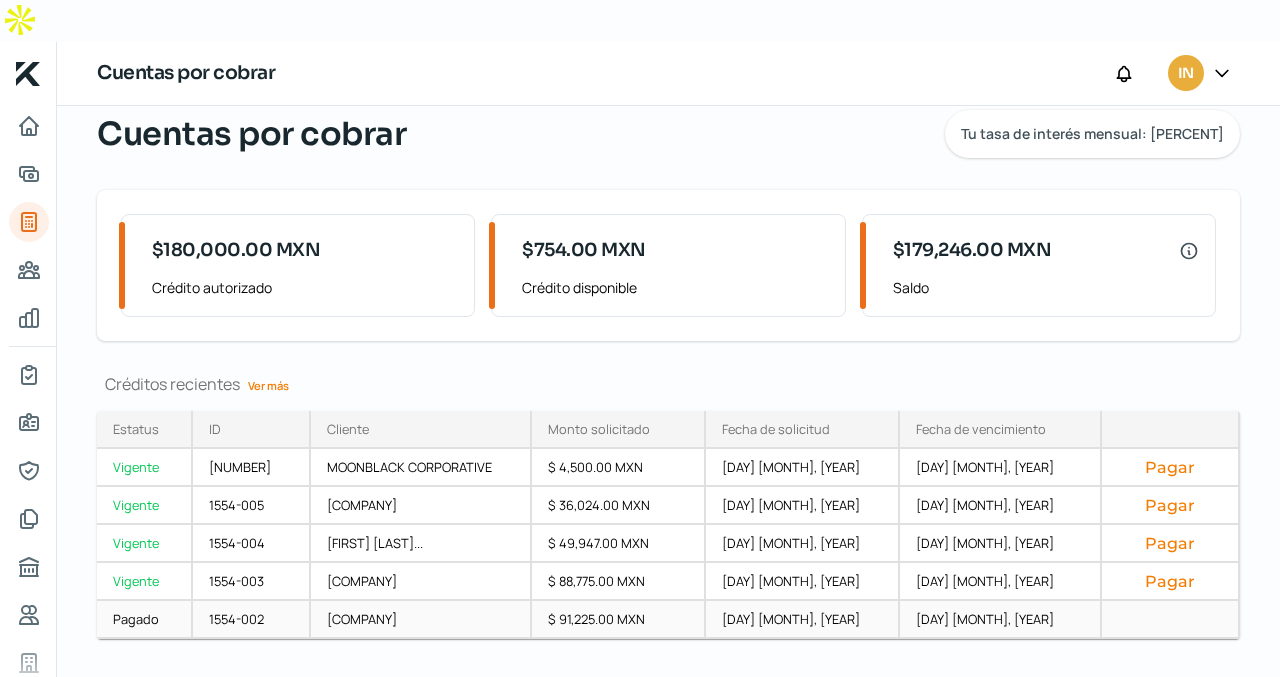 click on "Pagado" at bounding box center (145, 620) 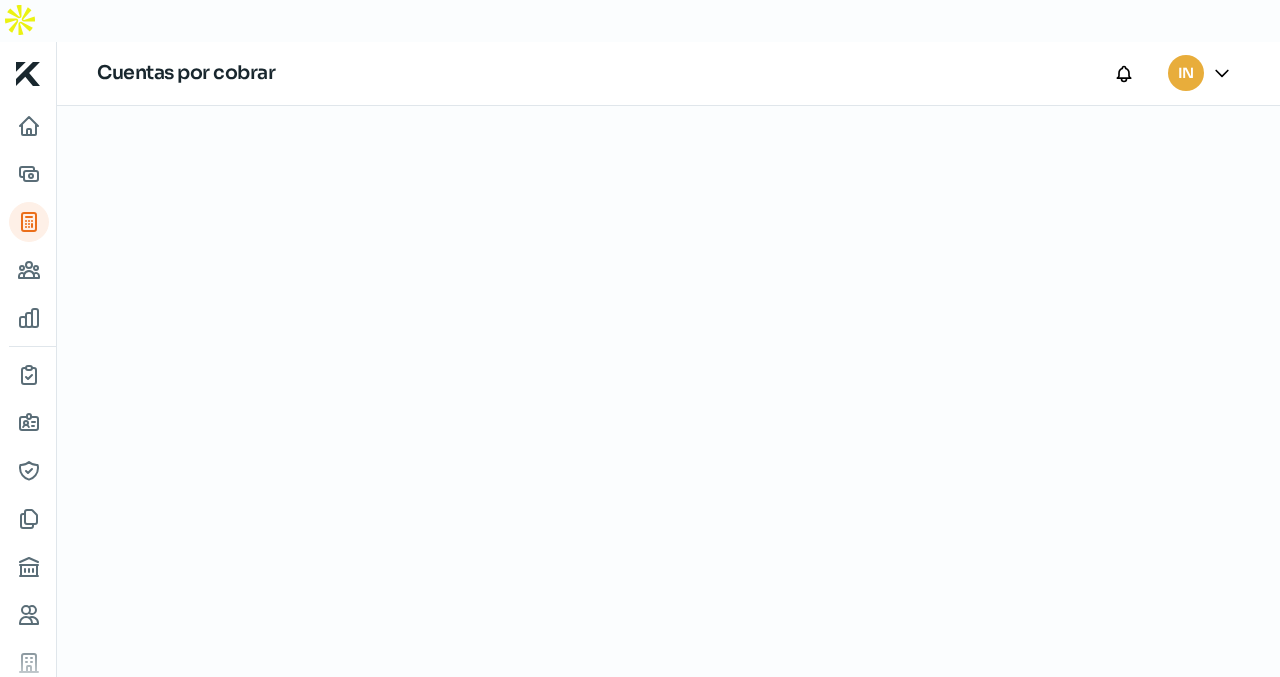 scroll, scrollTop: 0, scrollLeft: 0, axis: both 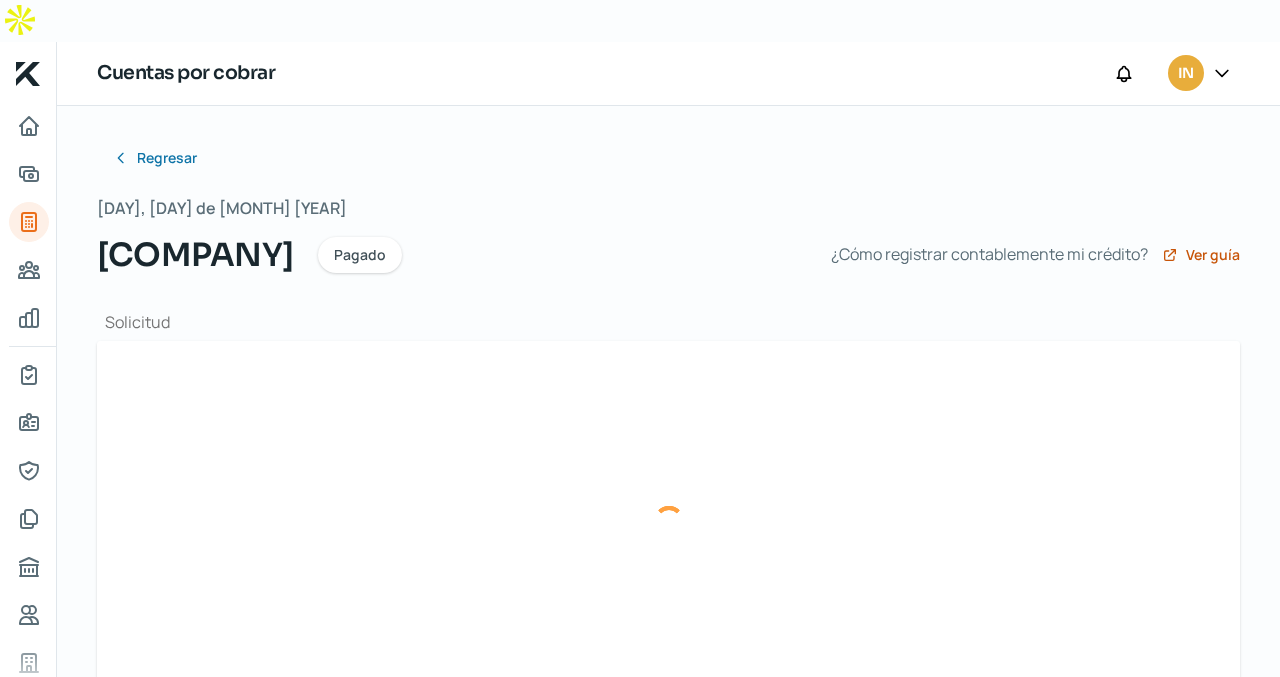 type on "Factura_ILU100720KR4_5092_[CODE]5.xml" 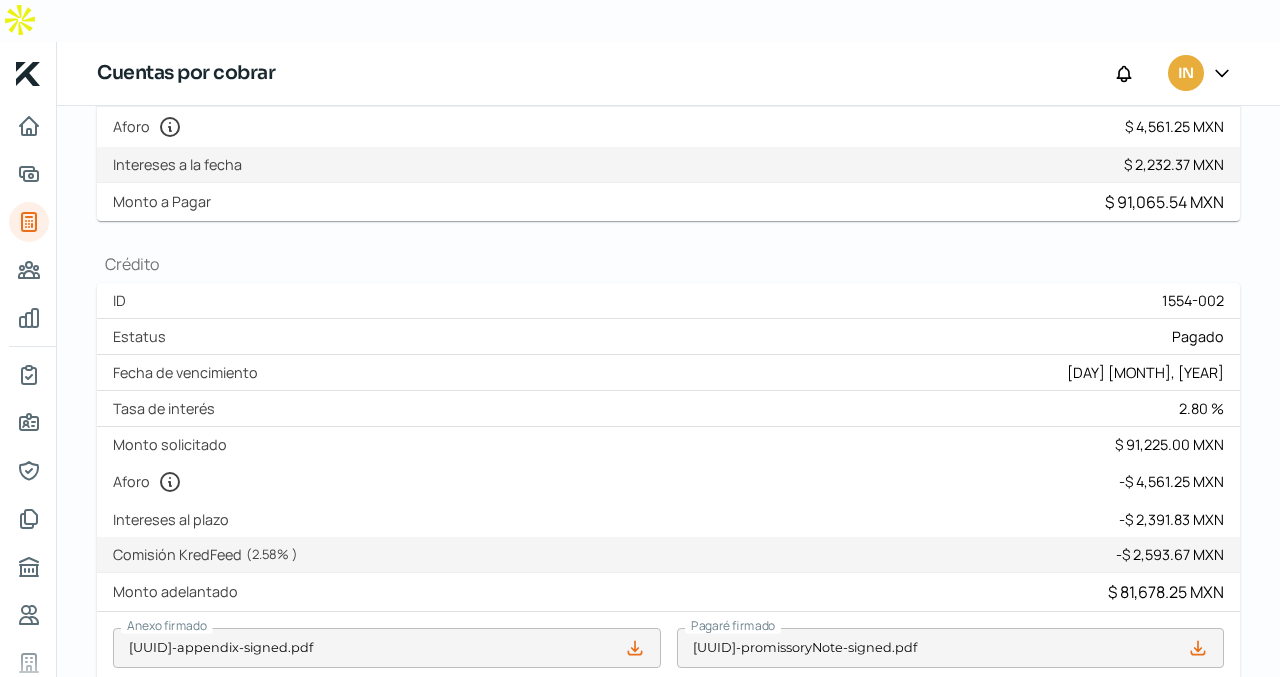 scroll, scrollTop: 344, scrollLeft: 0, axis: vertical 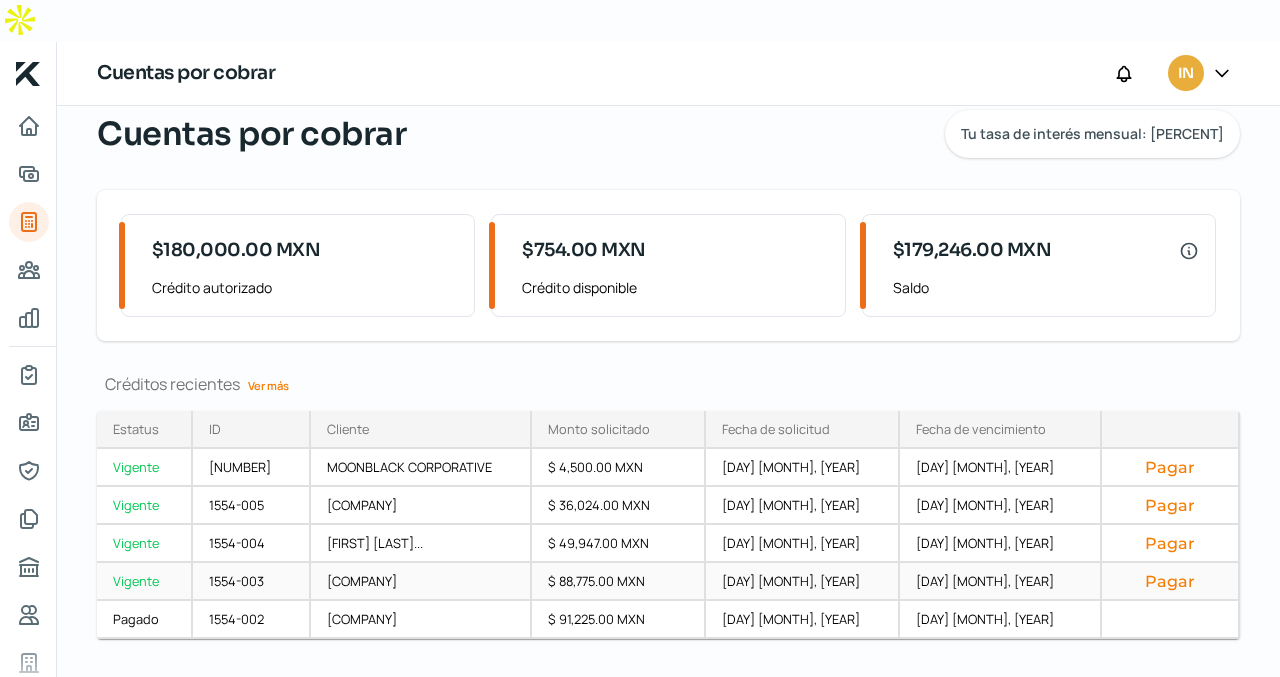 click on "Vigente" at bounding box center (145, 582) 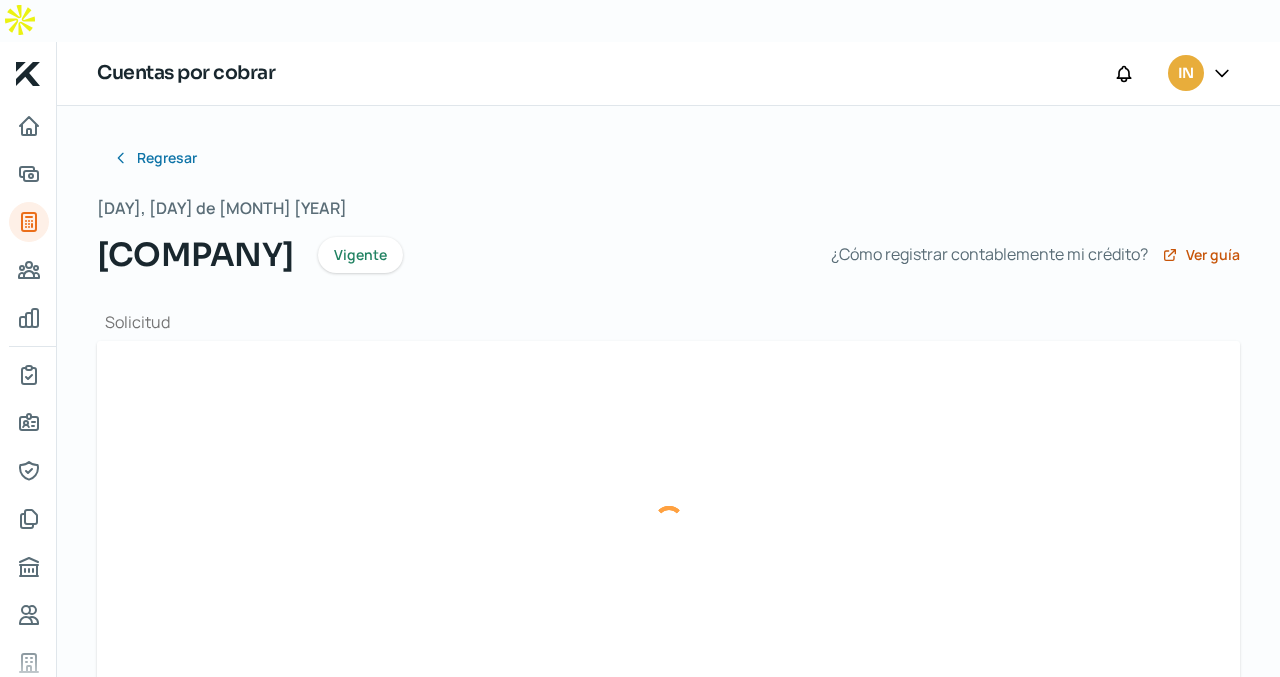 type on "Factura_ILU100720KR4_5100_[CODE]3.xml" 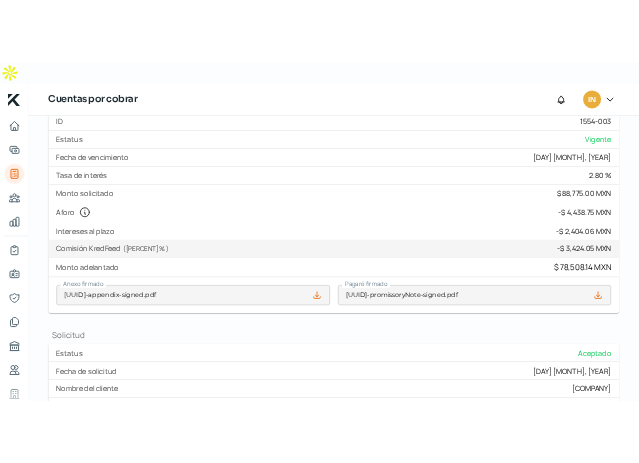 scroll, scrollTop: 455, scrollLeft: 0, axis: vertical 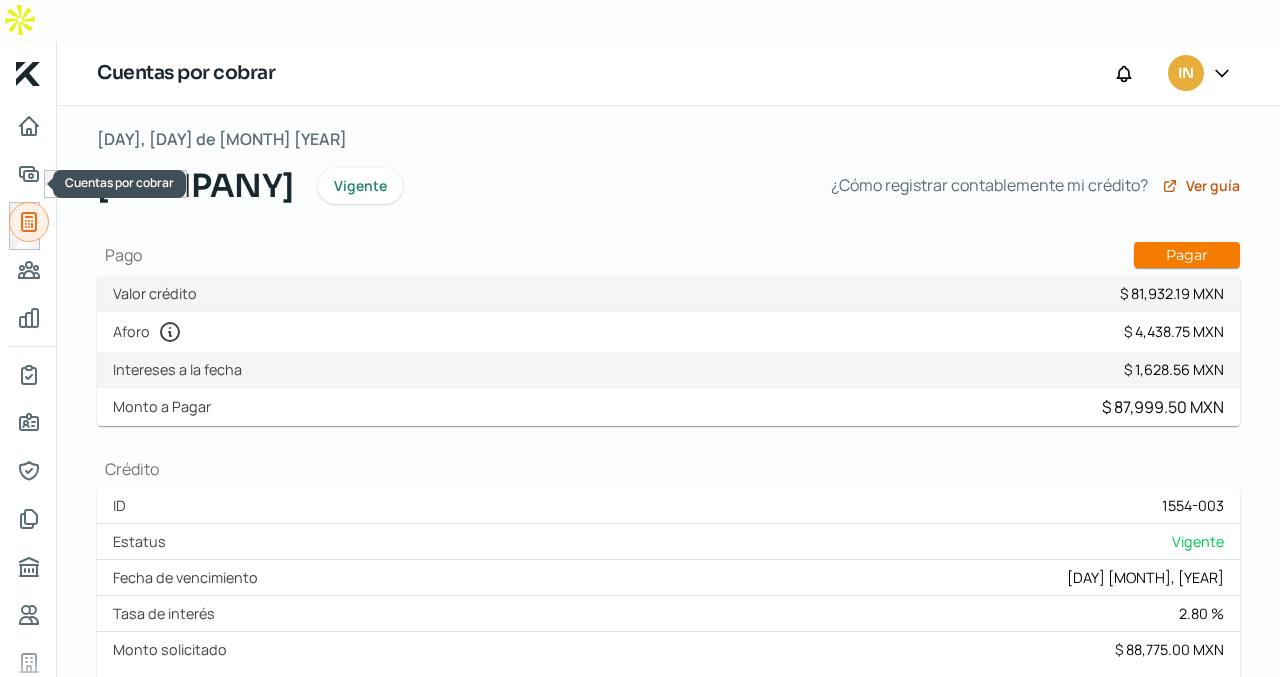 click 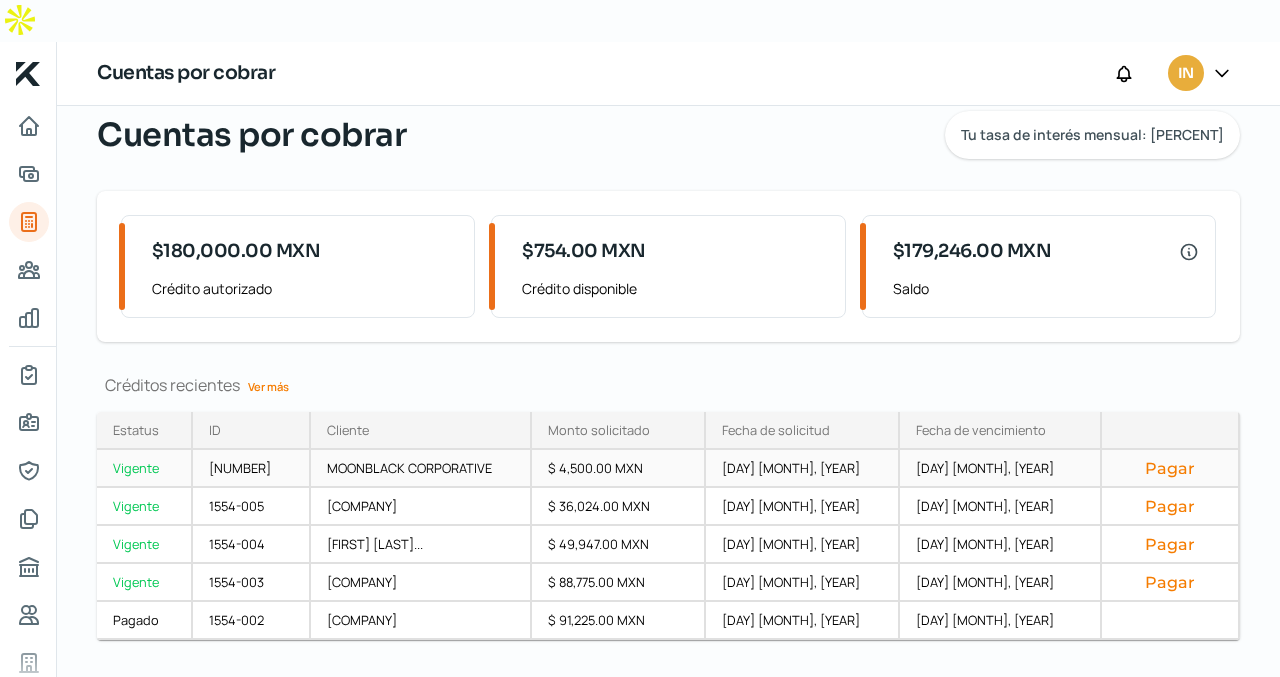 scroll, scrollTop: 65, scrollLeft: 0, axis: vertical 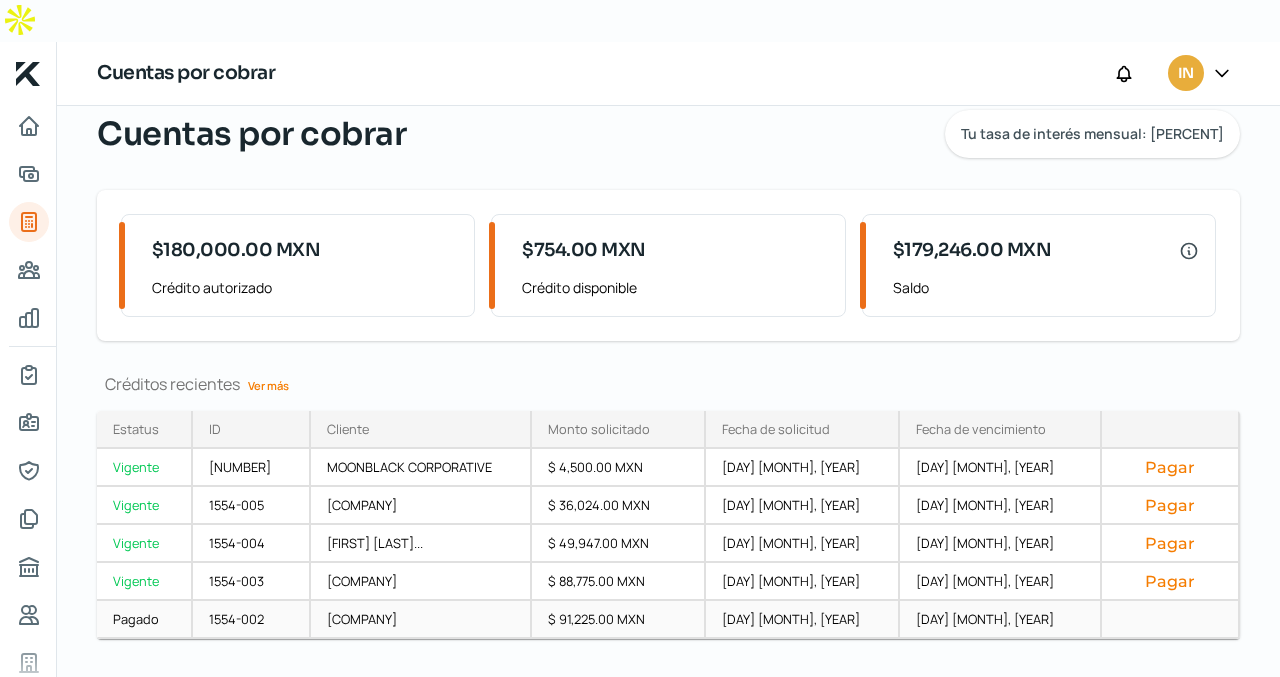 click on "[COMPANY]" at bounding box center [421, 620] 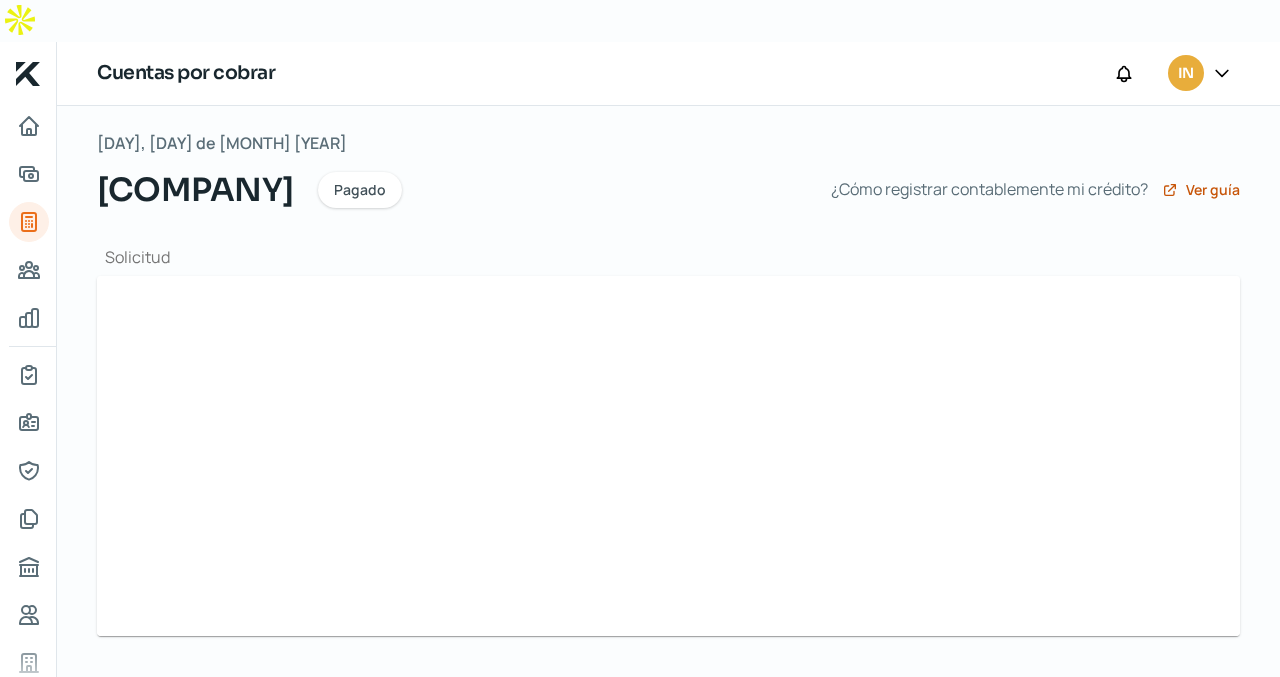 scroll, scrollTop: 0, scrollLeft: 0, axis: both 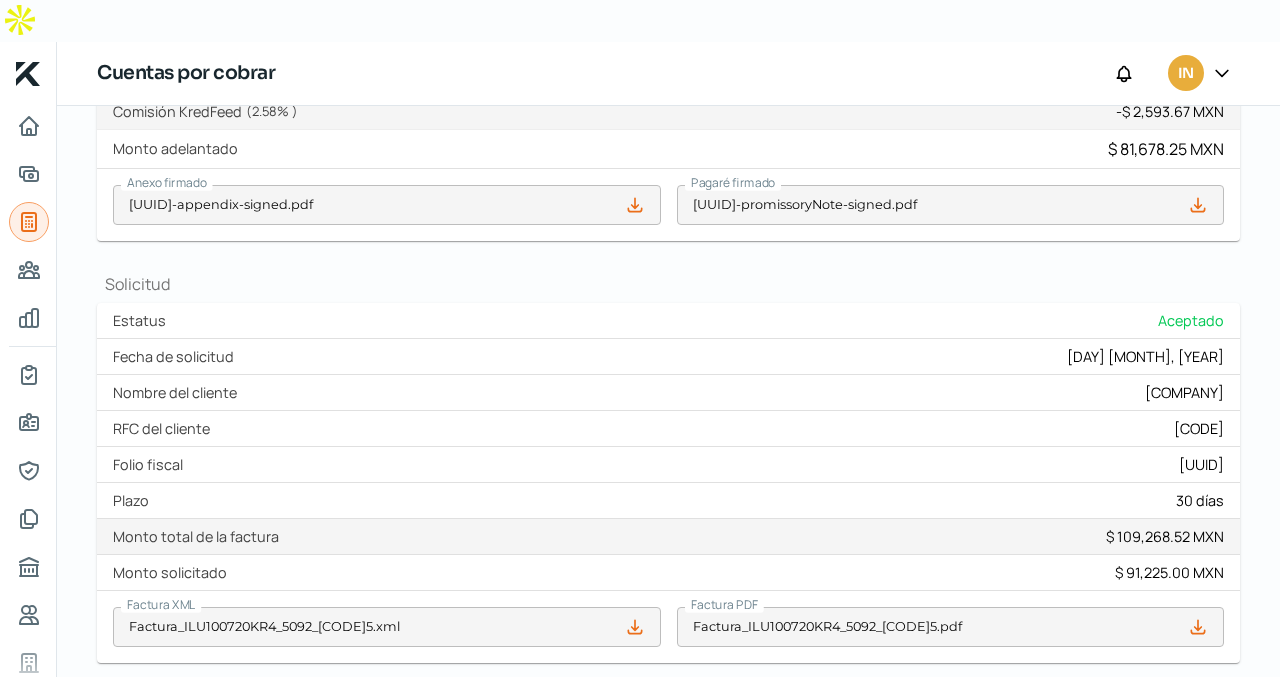 click 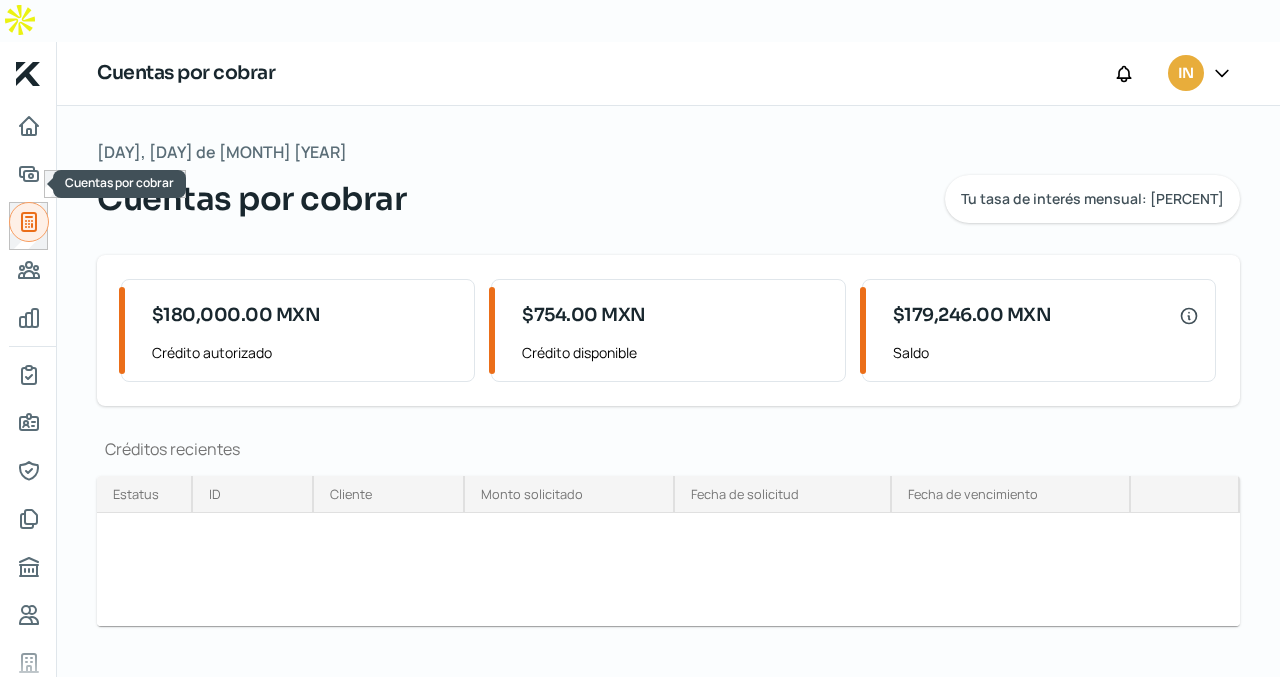 scroll, scrollTop: 0, scrollLeft: 0, axis: both 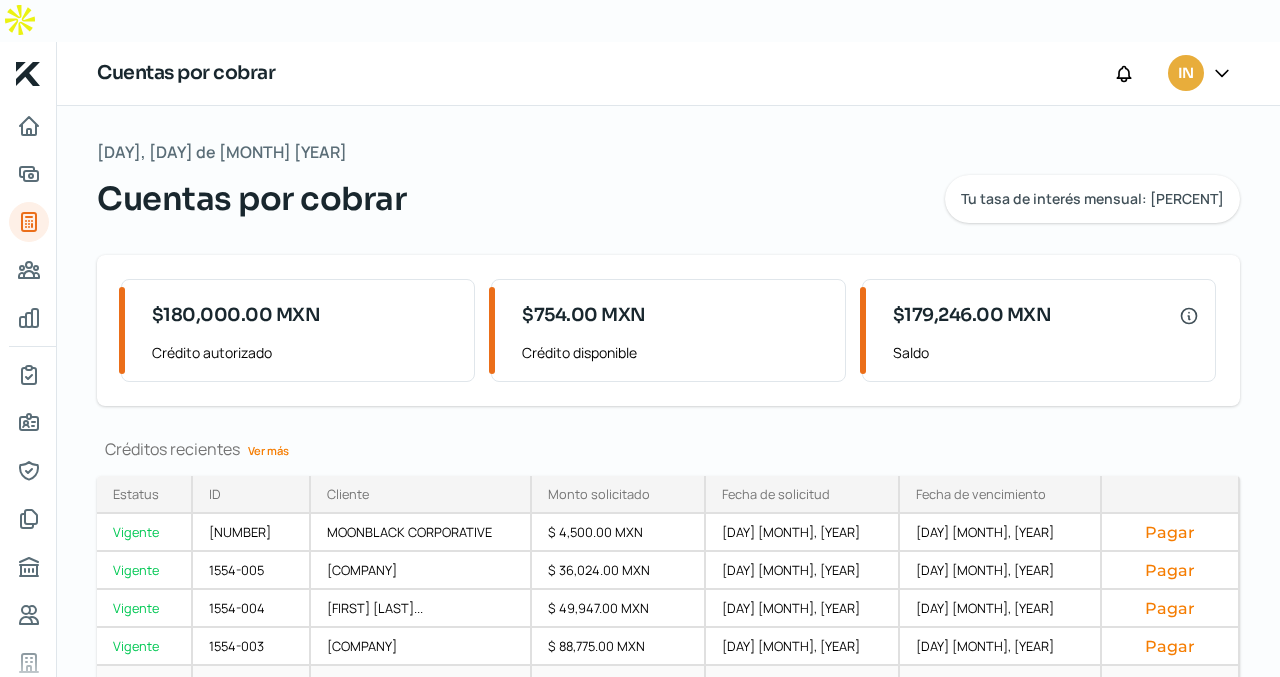 click on "[COMPANY]" at bounding box center [421, 685] 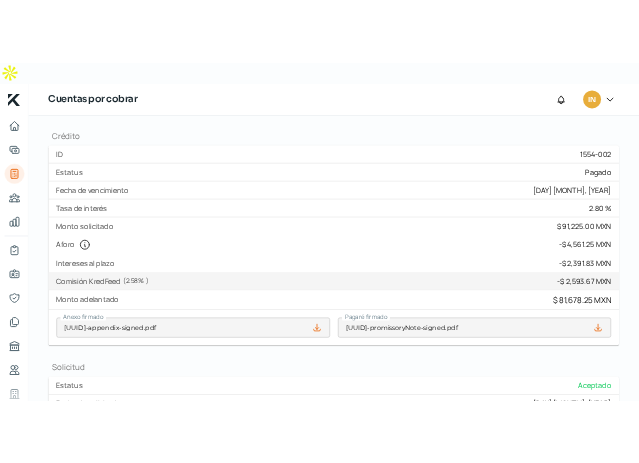 scroll, scrollTop: 426, scrollLeft: 0, axis: vertical 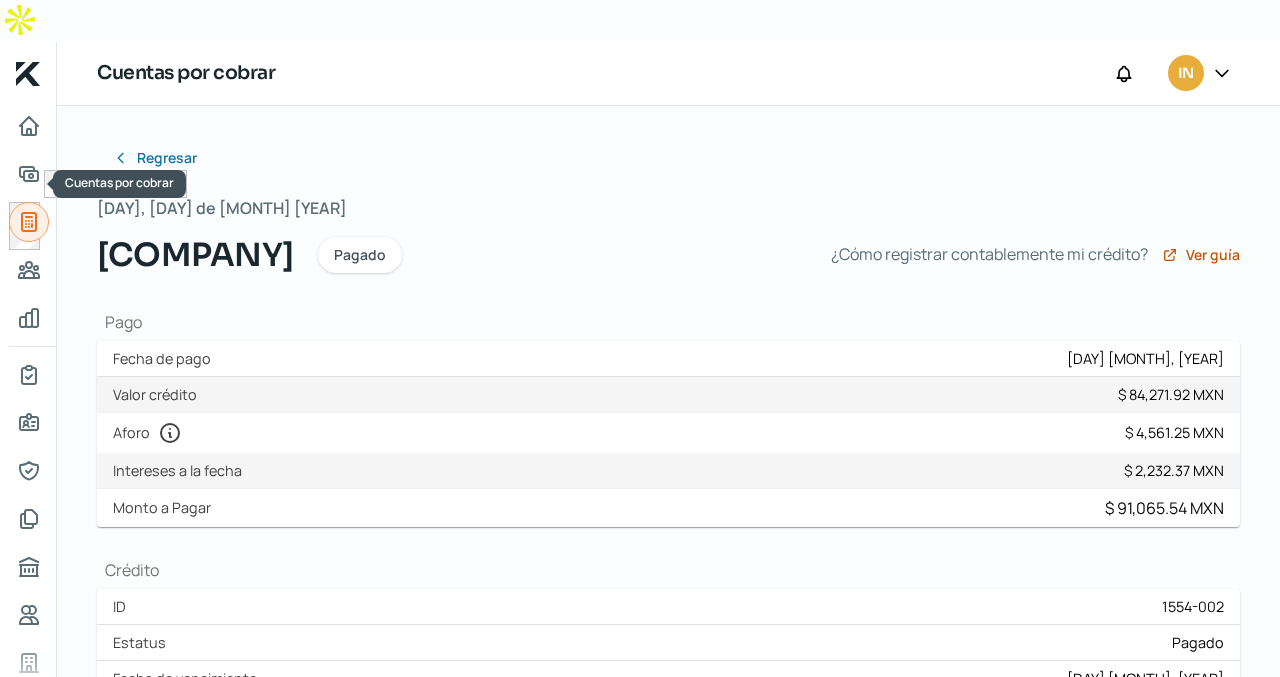 click 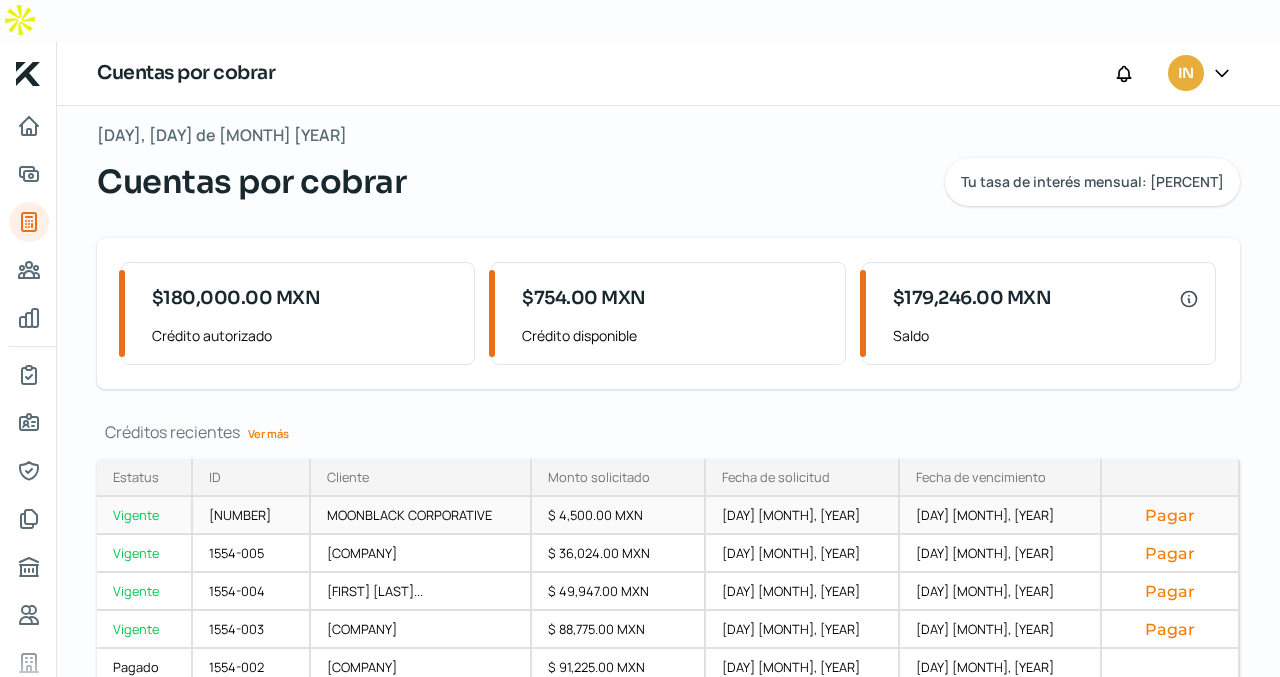 scroll, scrollTop: 65, scrollLeft: 0, axis: vertical 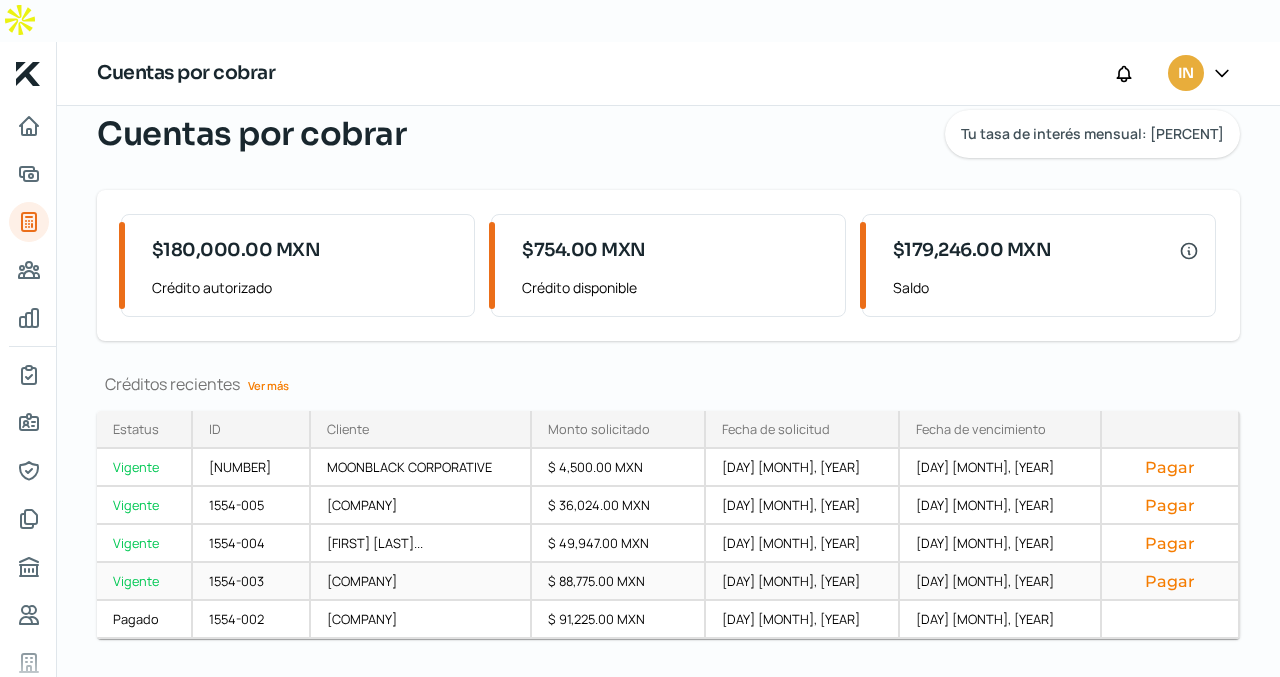 click on "Vigente" at bounding box center [145, 582] 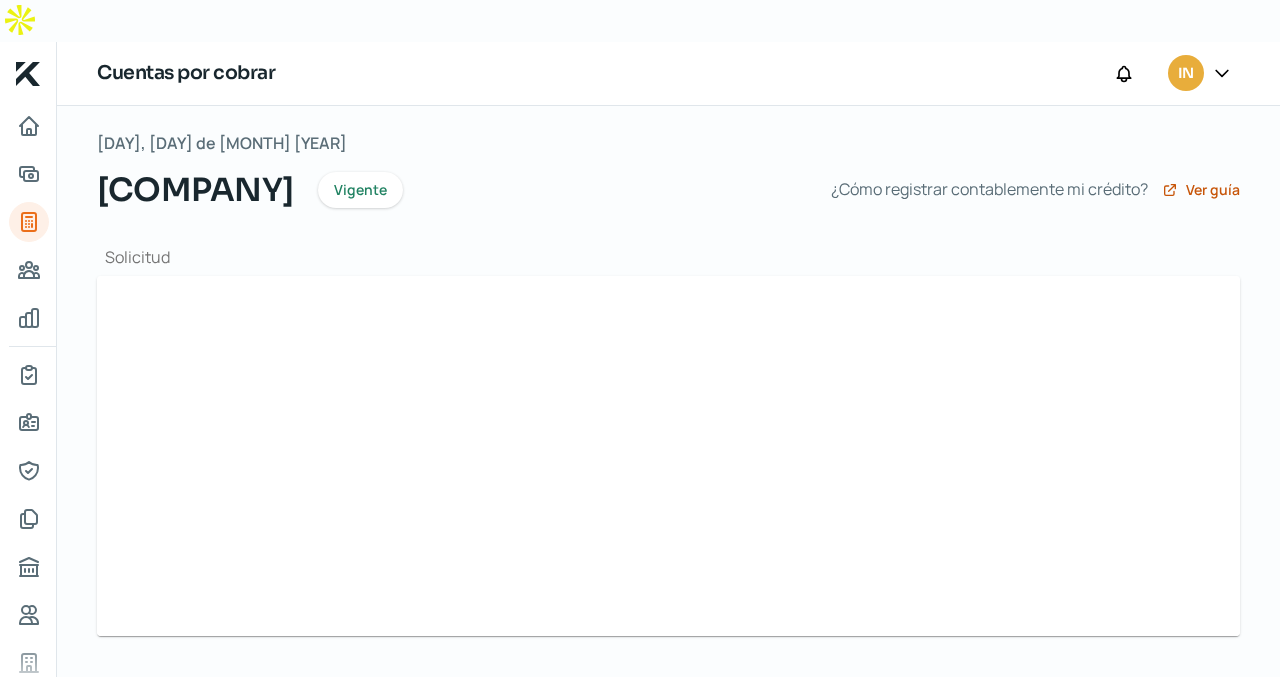 scroll, scrollTop: 0, scrollLeft: 0, axis: both 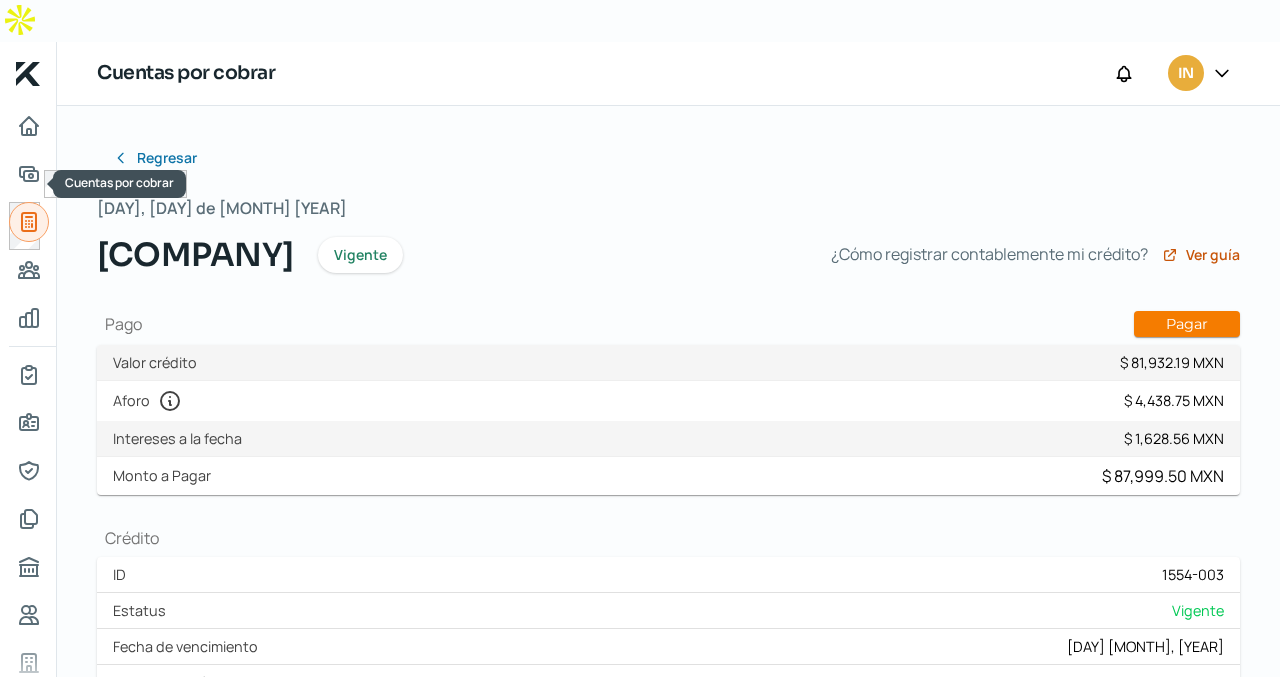 click 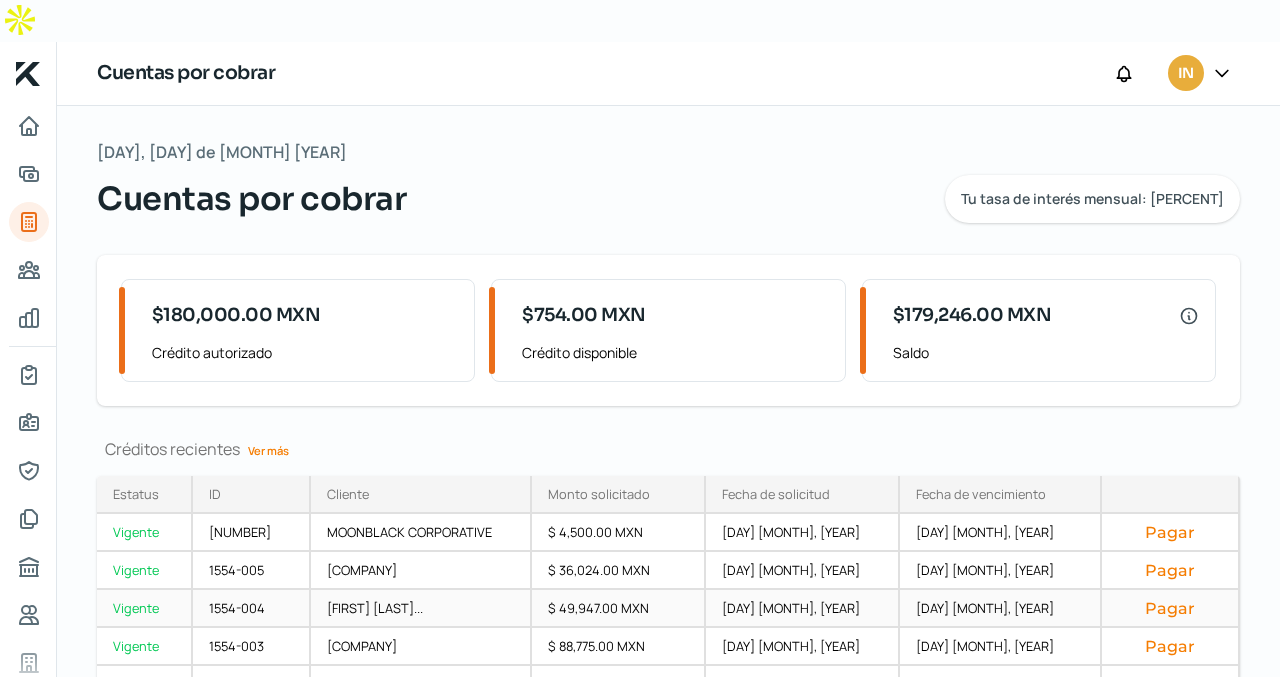 click on "Vigente" at bounding box center (145, 609) 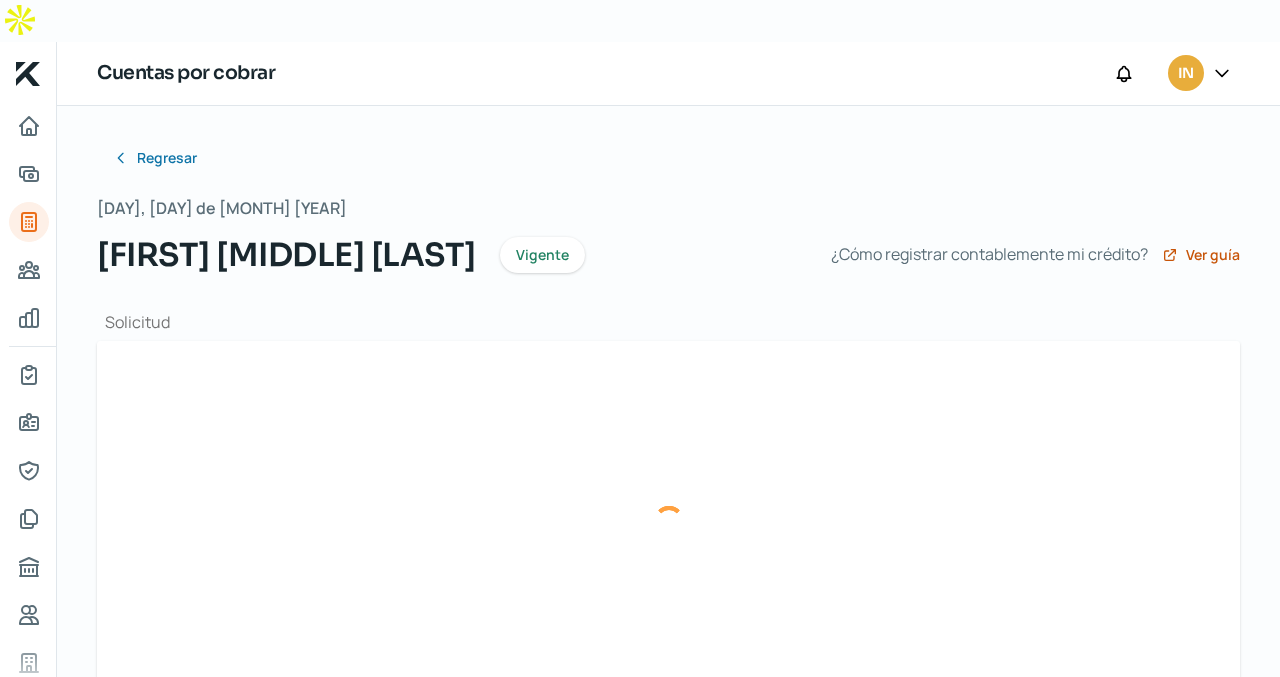 type on "Factura_ILU100720KR4_5122_[CODE]1.xml" 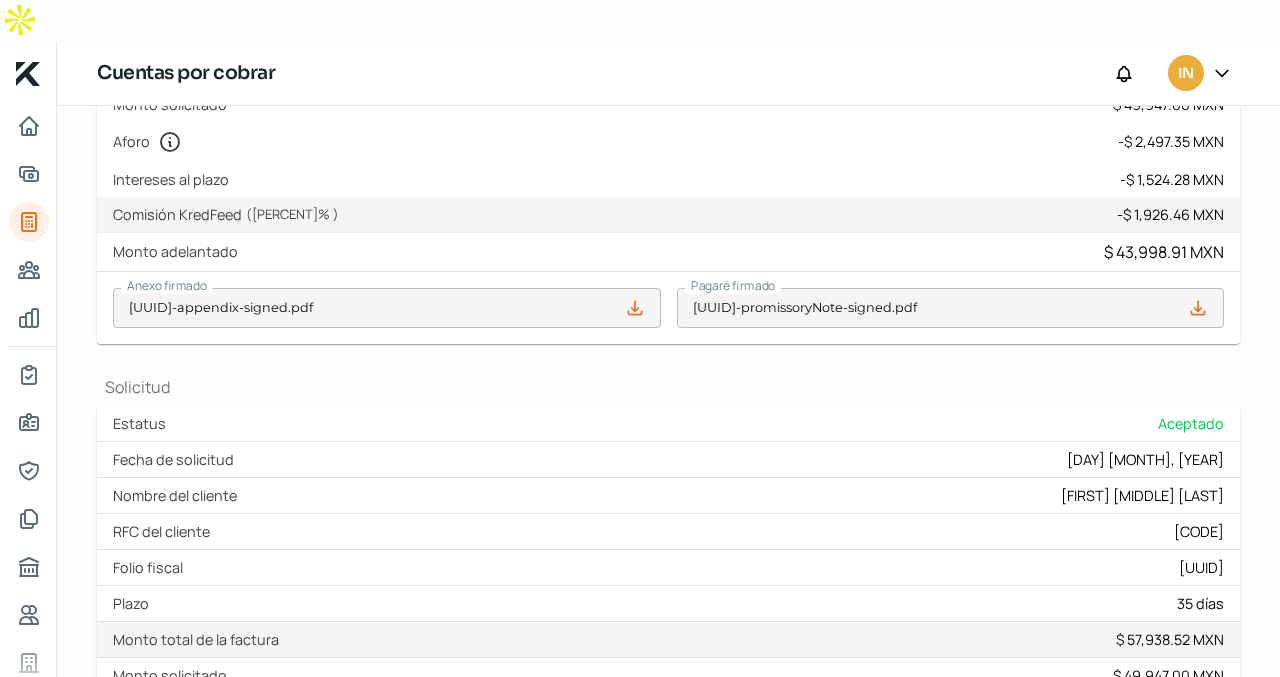 scroll, scrollTop: 620, scrollLeft: 0, axis: vertical 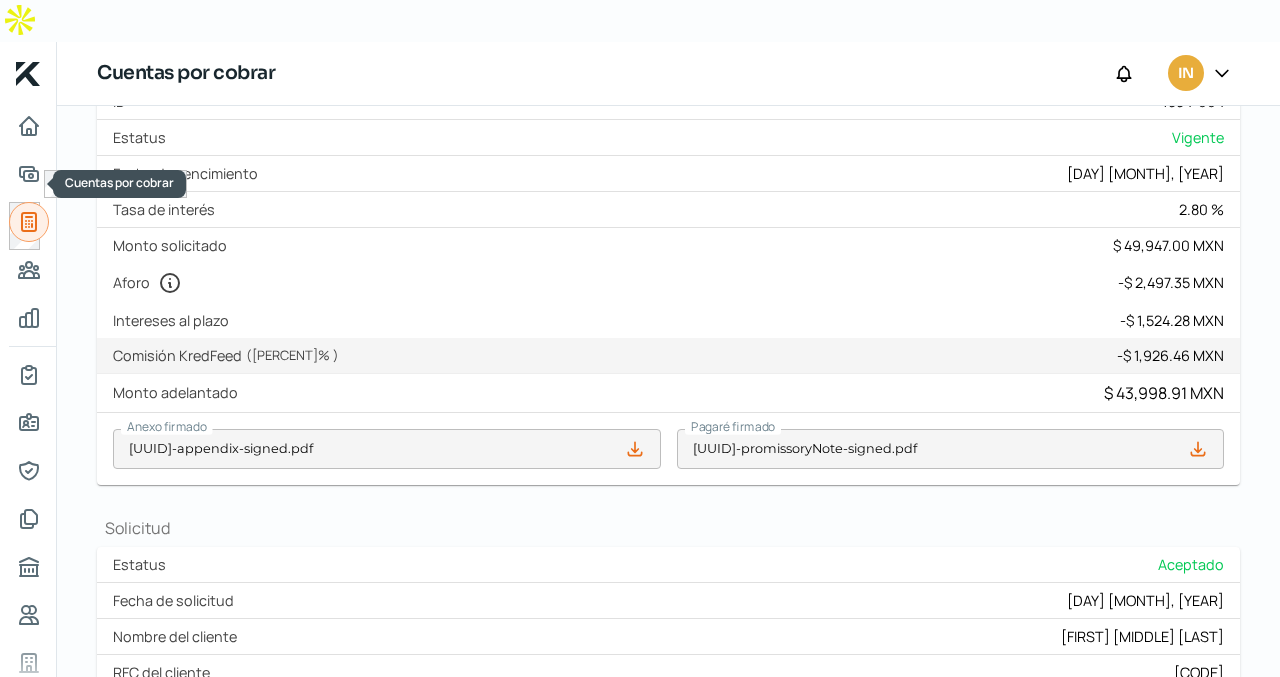 click 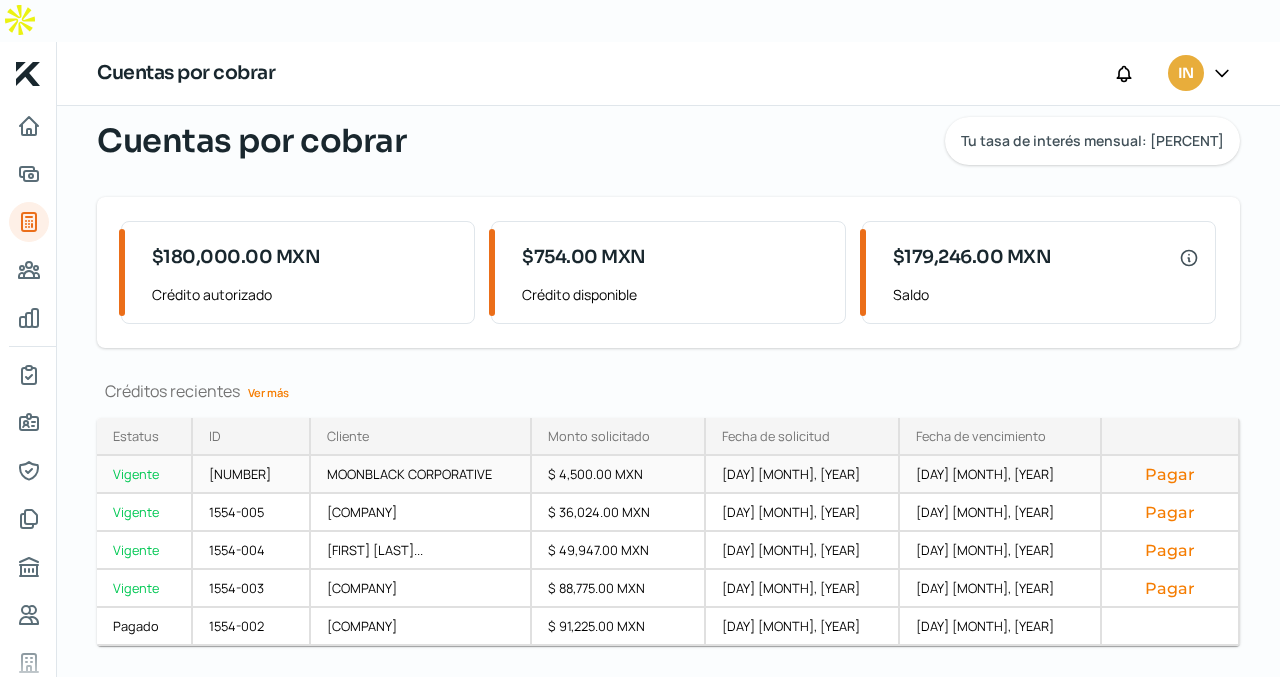 scroll, scrollTop: 65, scrollLeft: 0, axis: vertical 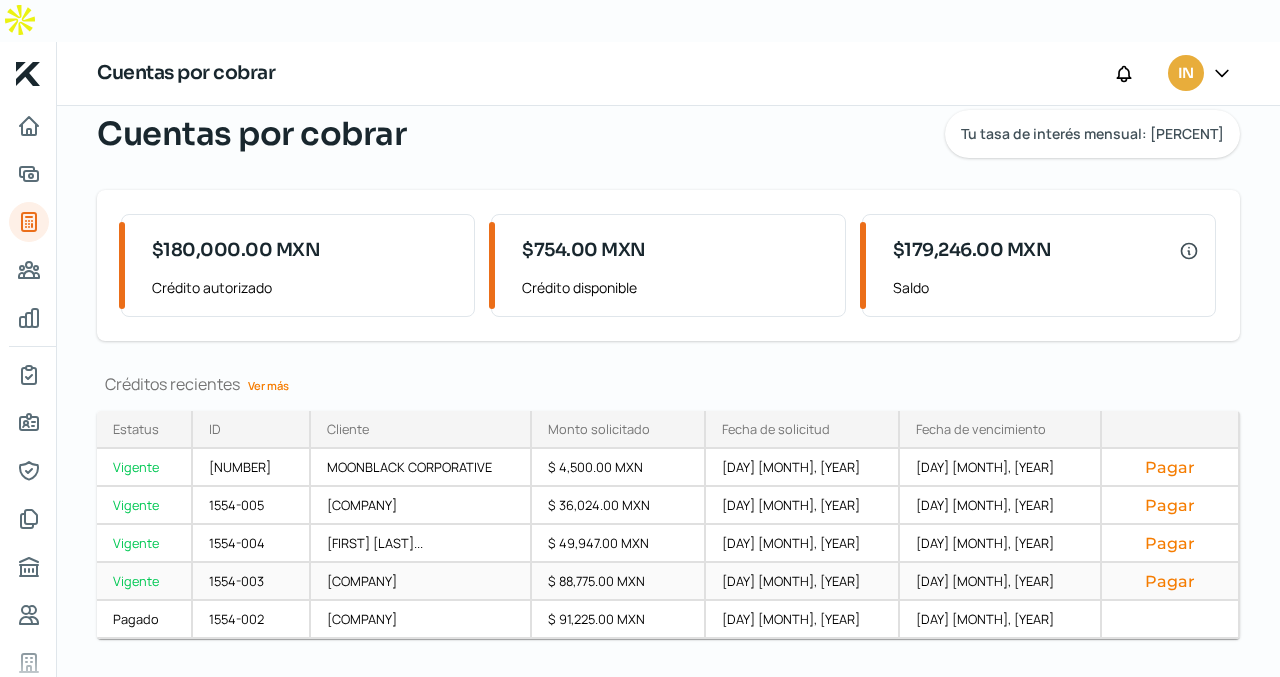 click on "[COMPANY]" at bounding box center (421, 582) 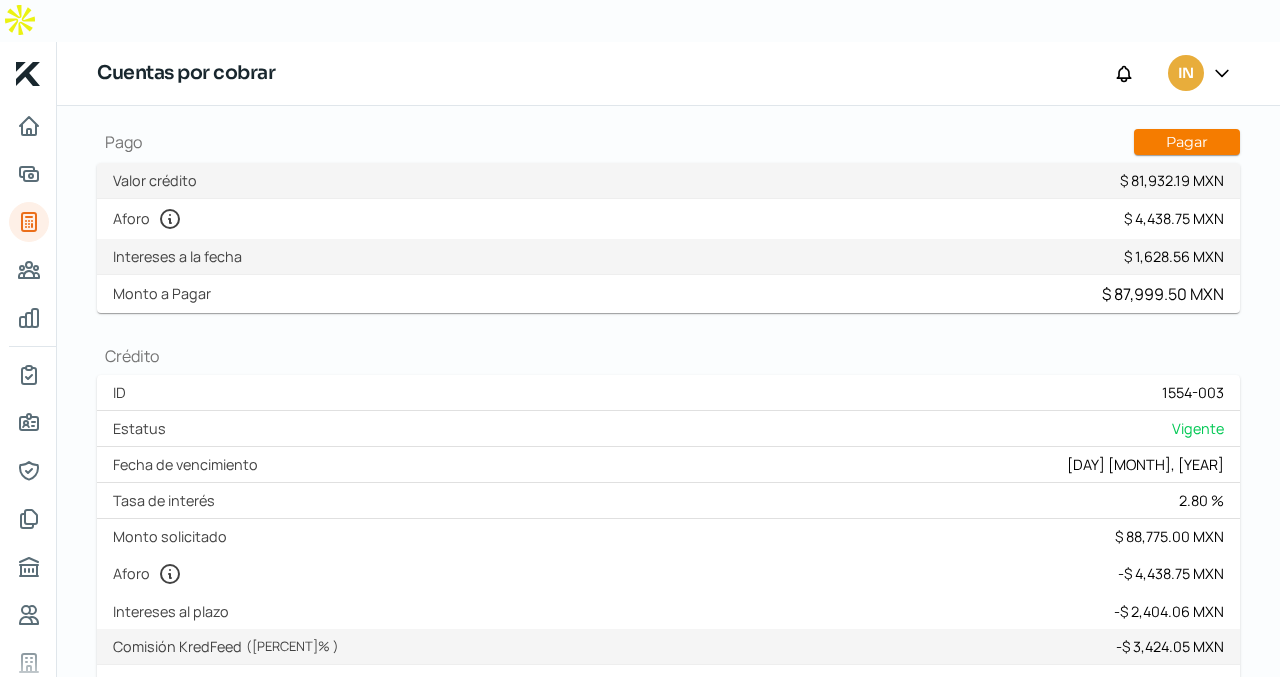 scroll, scrollTop: 0, scrollLeft: 0, axis: both 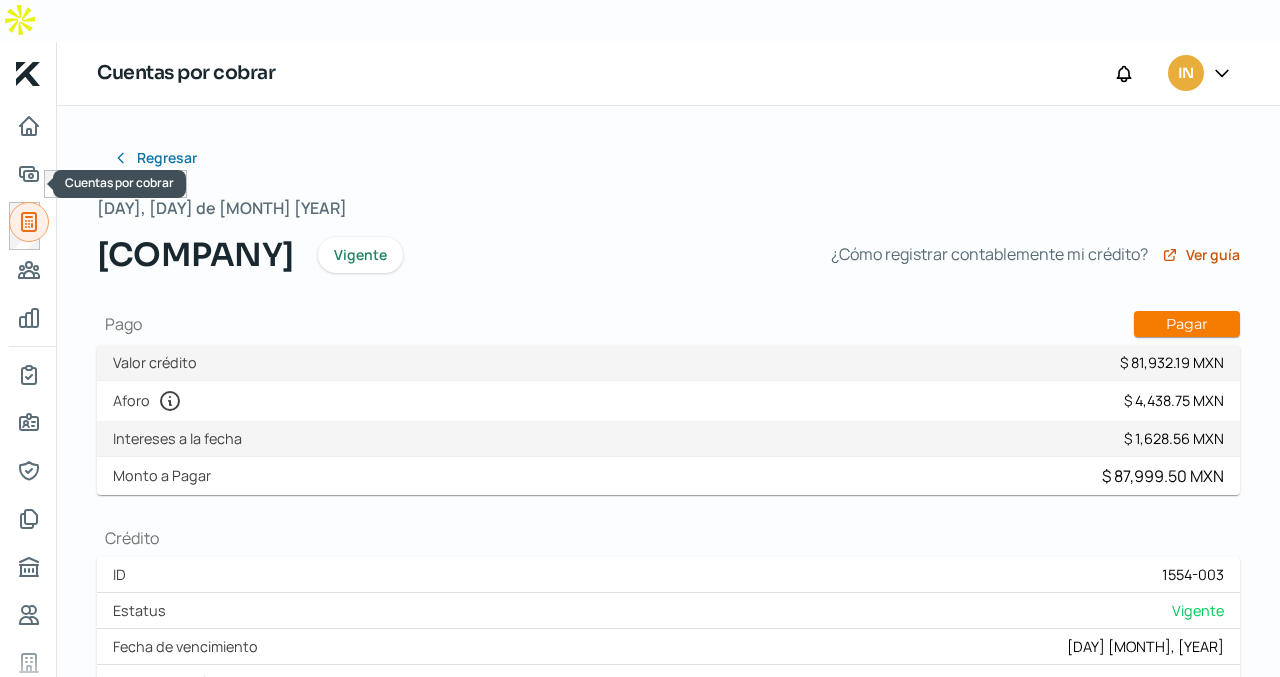 click 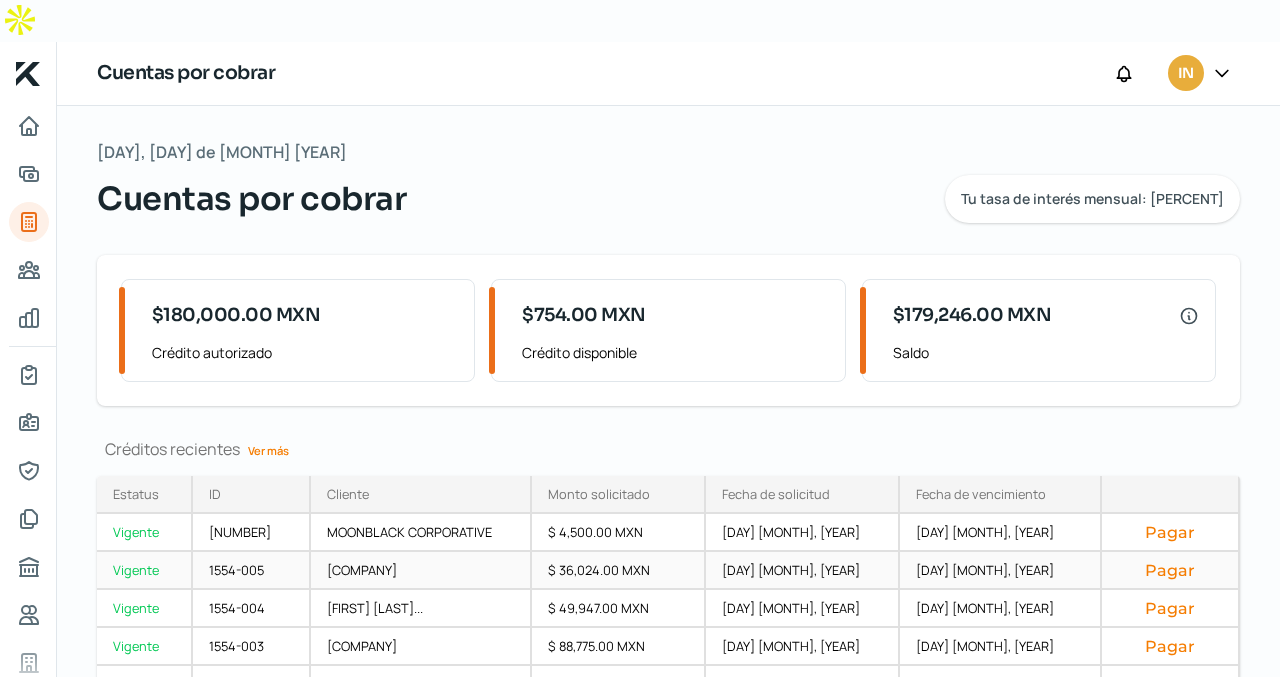 click on "[COMPANY]" at bounding box center [421, 571] 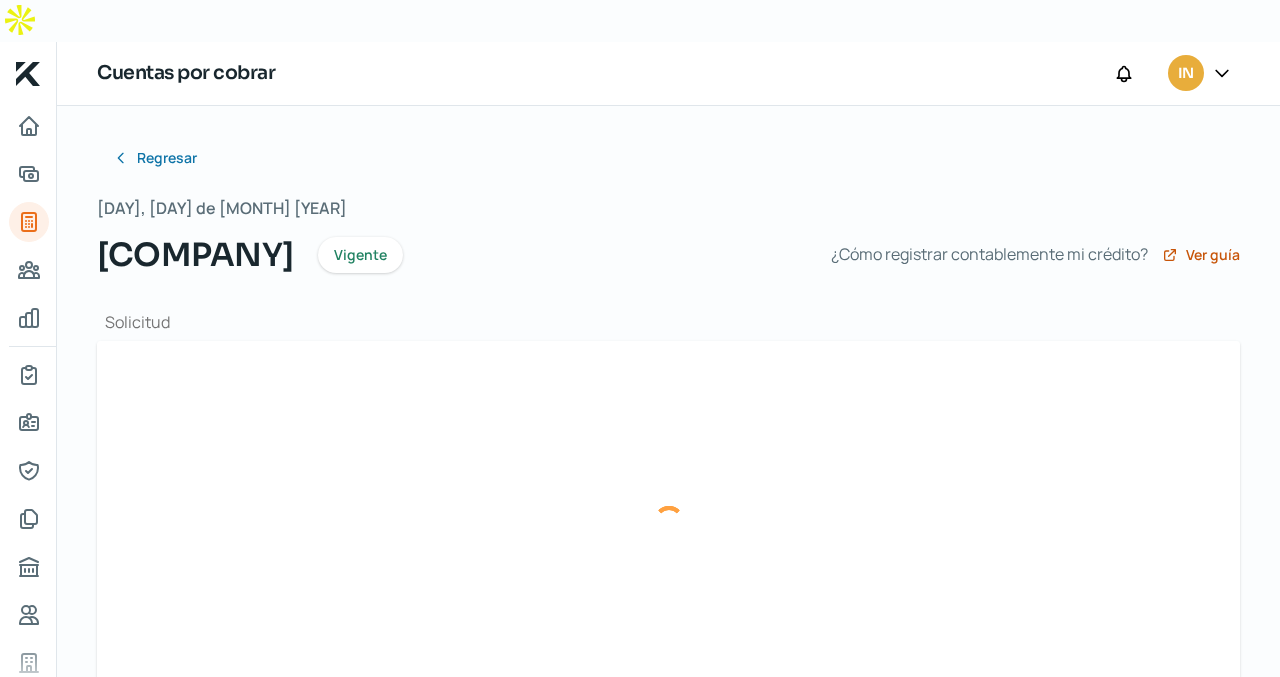 type on "Factura_ILU100720KR4_5127_[CODE]7.xml" 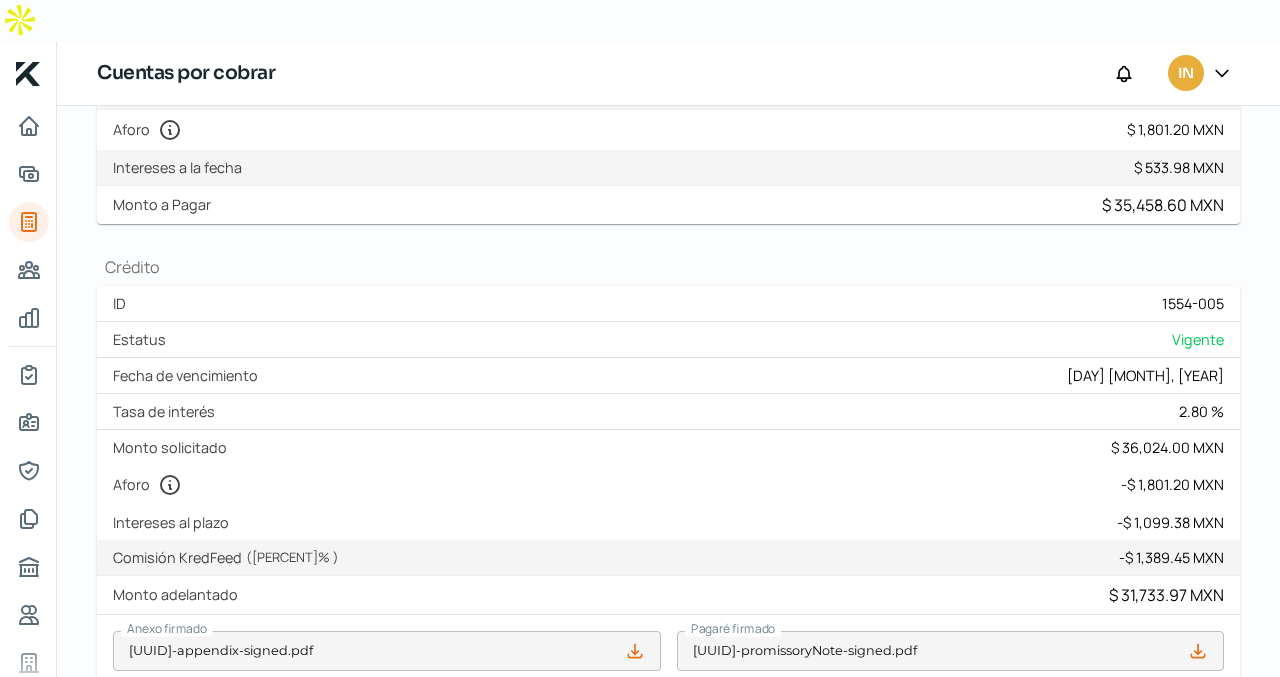 scroll, scrollTop: 268, scrollLeft: 0, axis: vertical 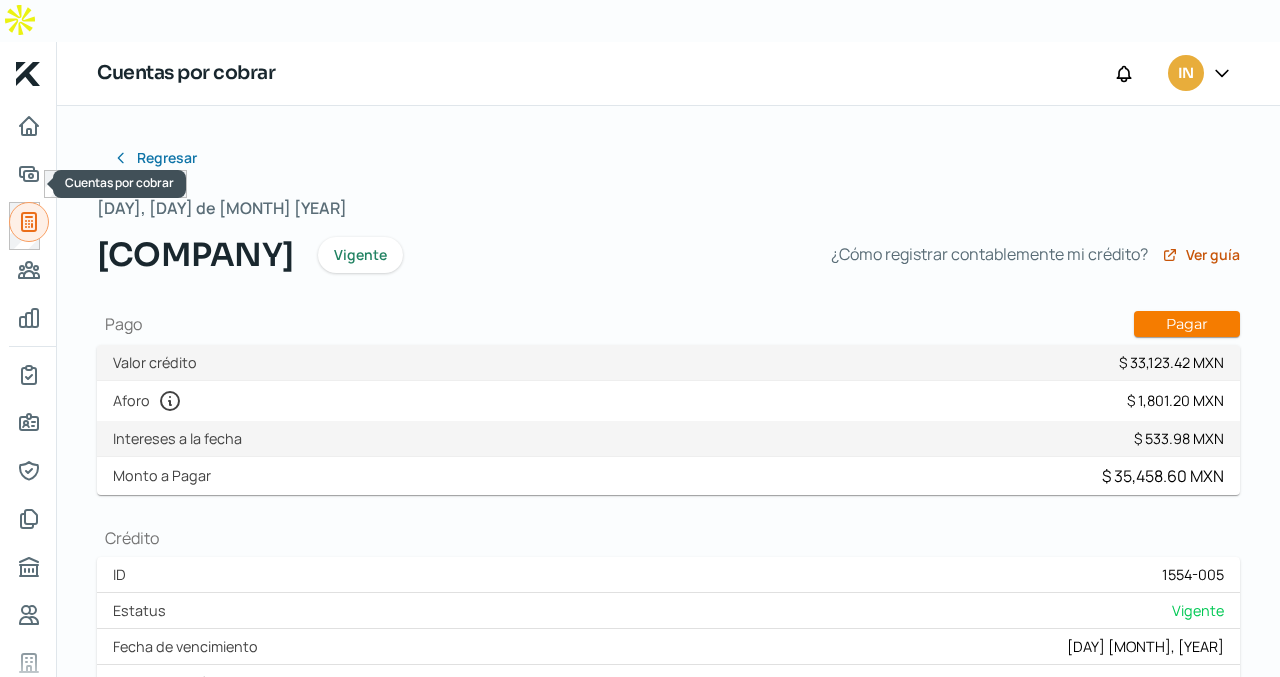 click 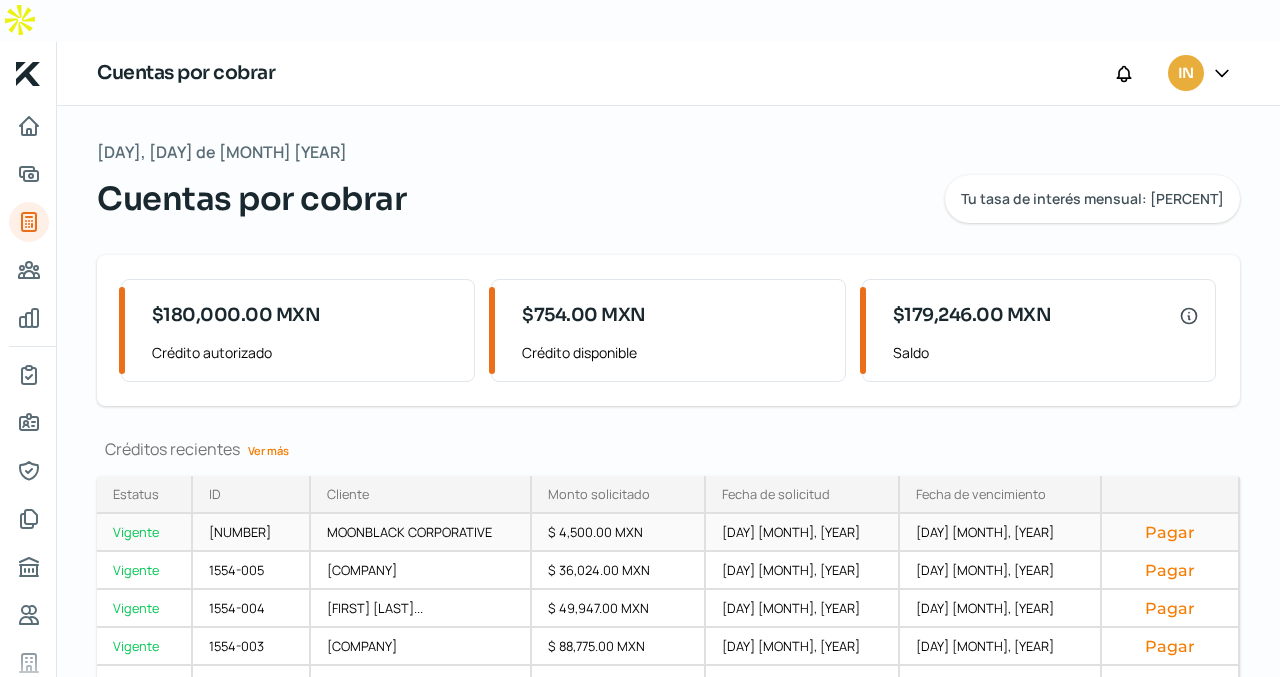 click on "MOONBLACK CORPORATIVE" at bounding box center [421, 533] 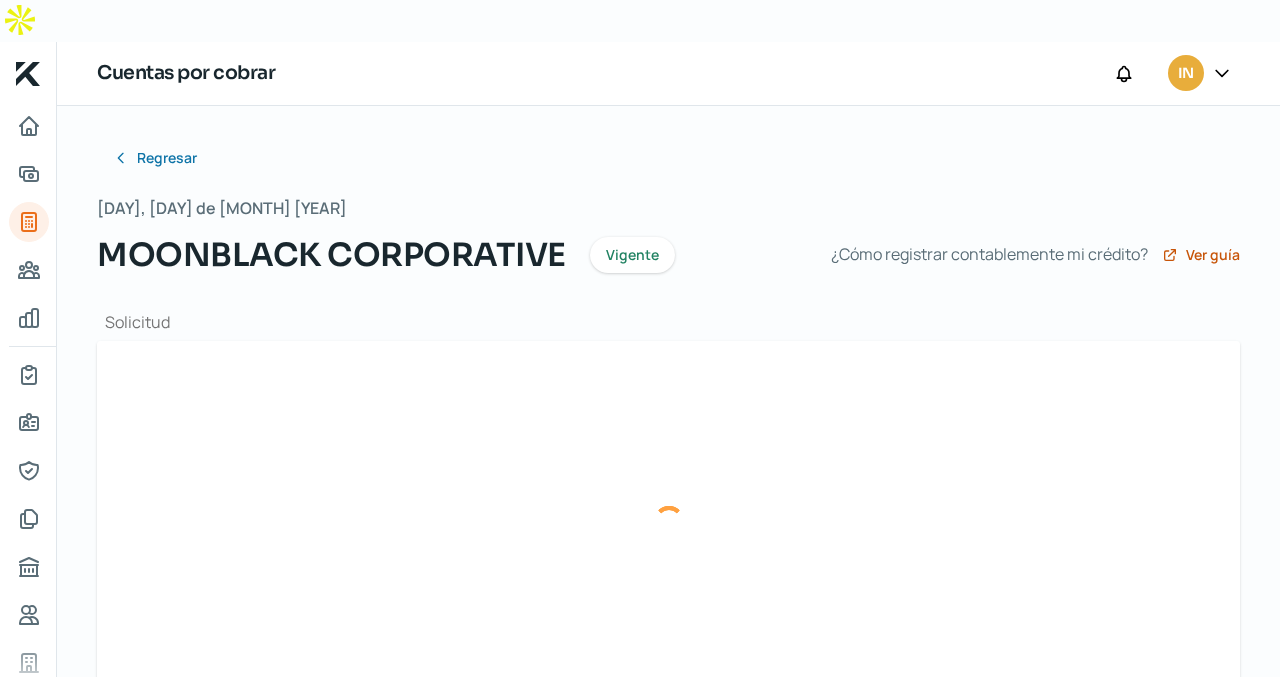 type on "Factura_ILU100720KR4_5101_[CODE]1.xml" 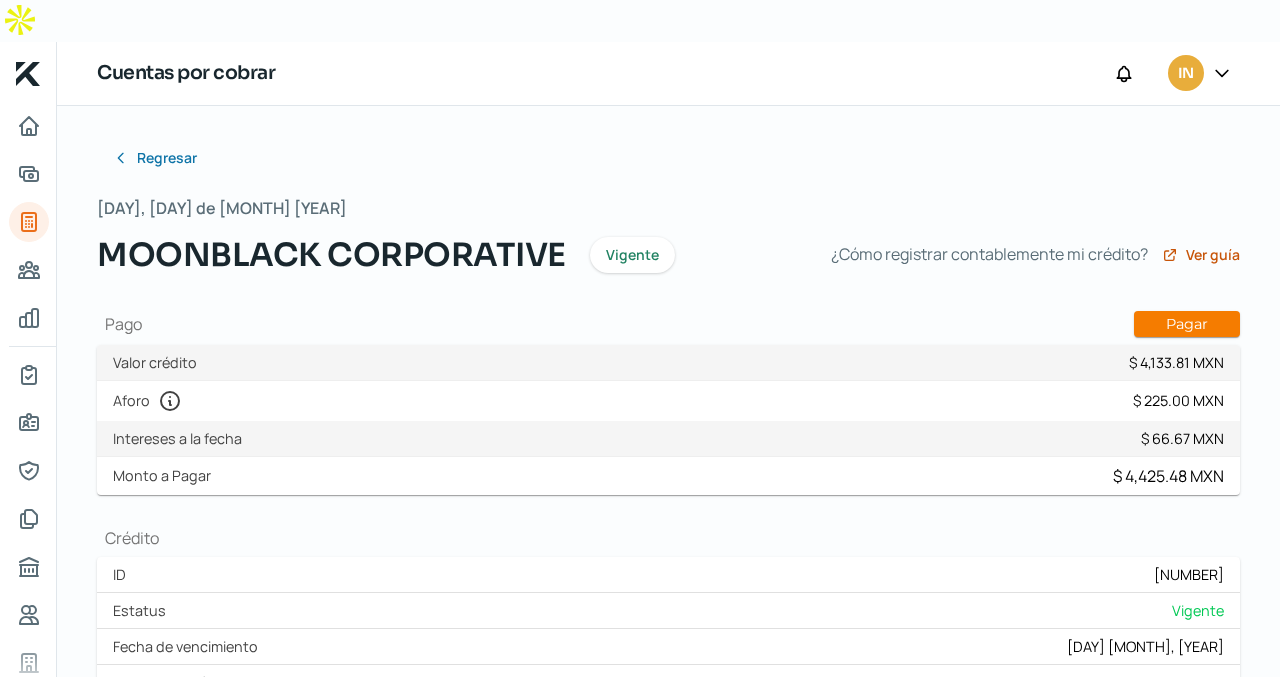 drag, startPoint x: 1270, startPoint y: 291, endPoint x: 1271, endPoint y: 336, distance: 45.01111 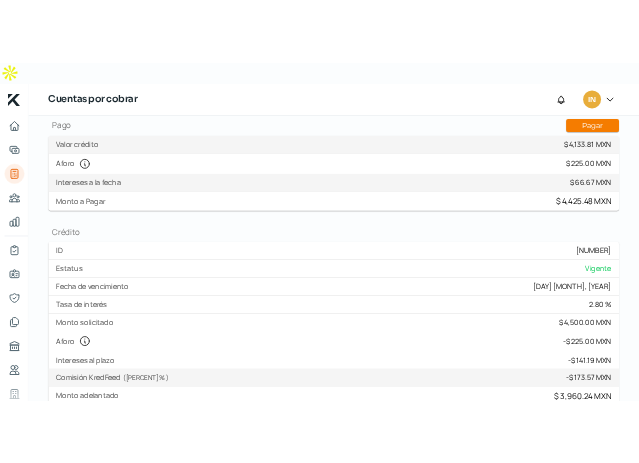 scroll, scrollTop: 211, scrollLeft: 0, axis: vertical 